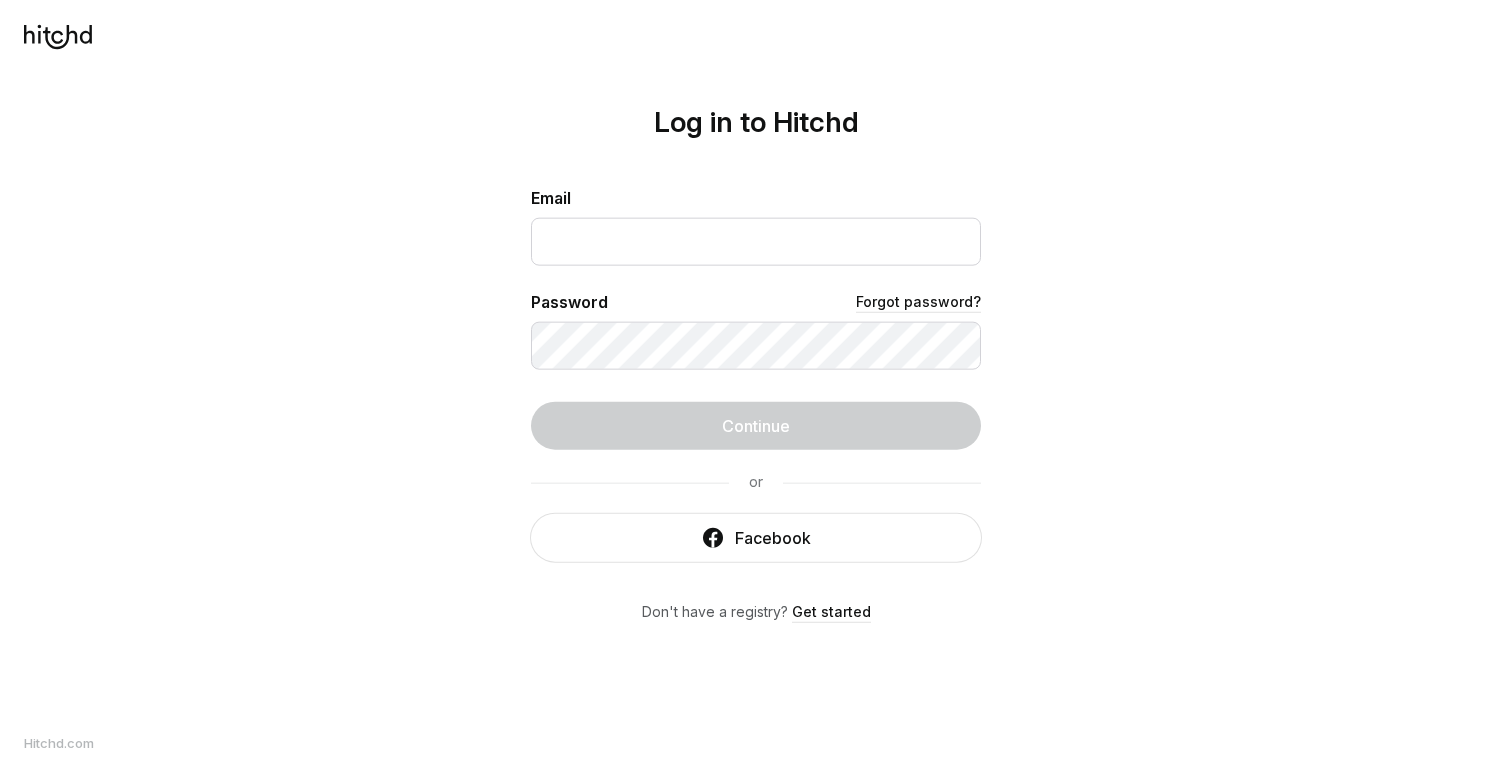 scroll, scrollTop: 0, scrollLeft: 0, axis: both 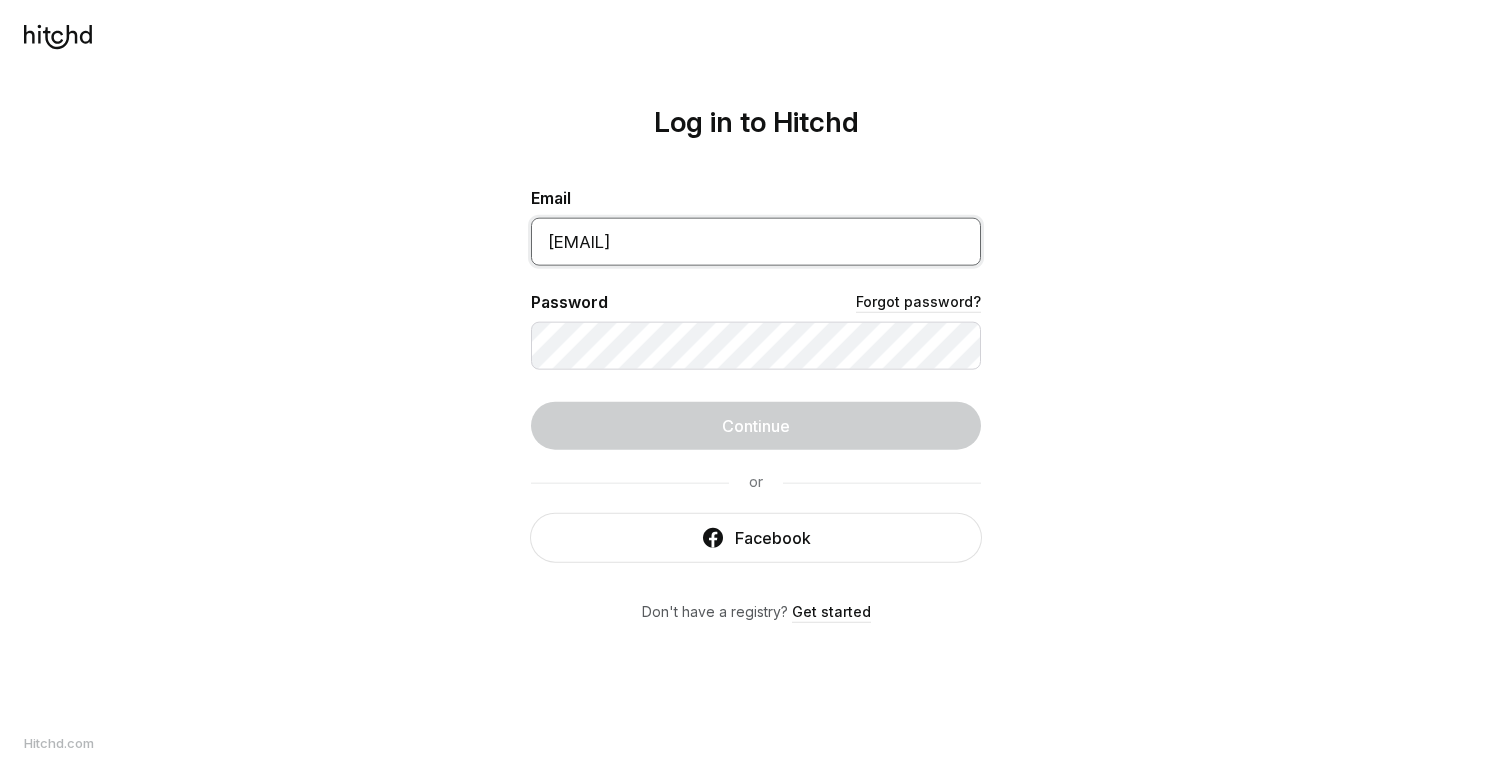 type on "[EMAIL]" 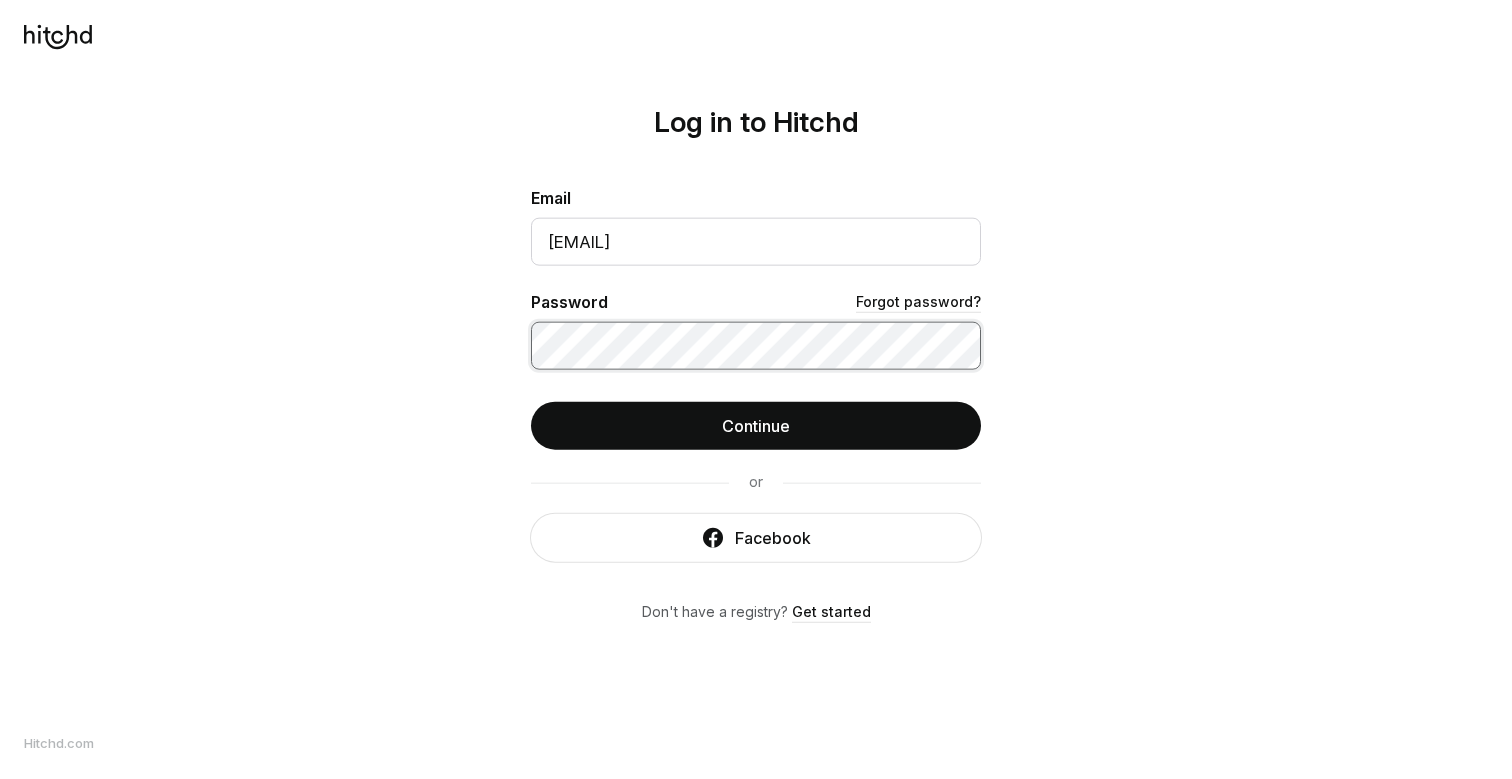 click on "Continue" at bounding box center (756, 425) 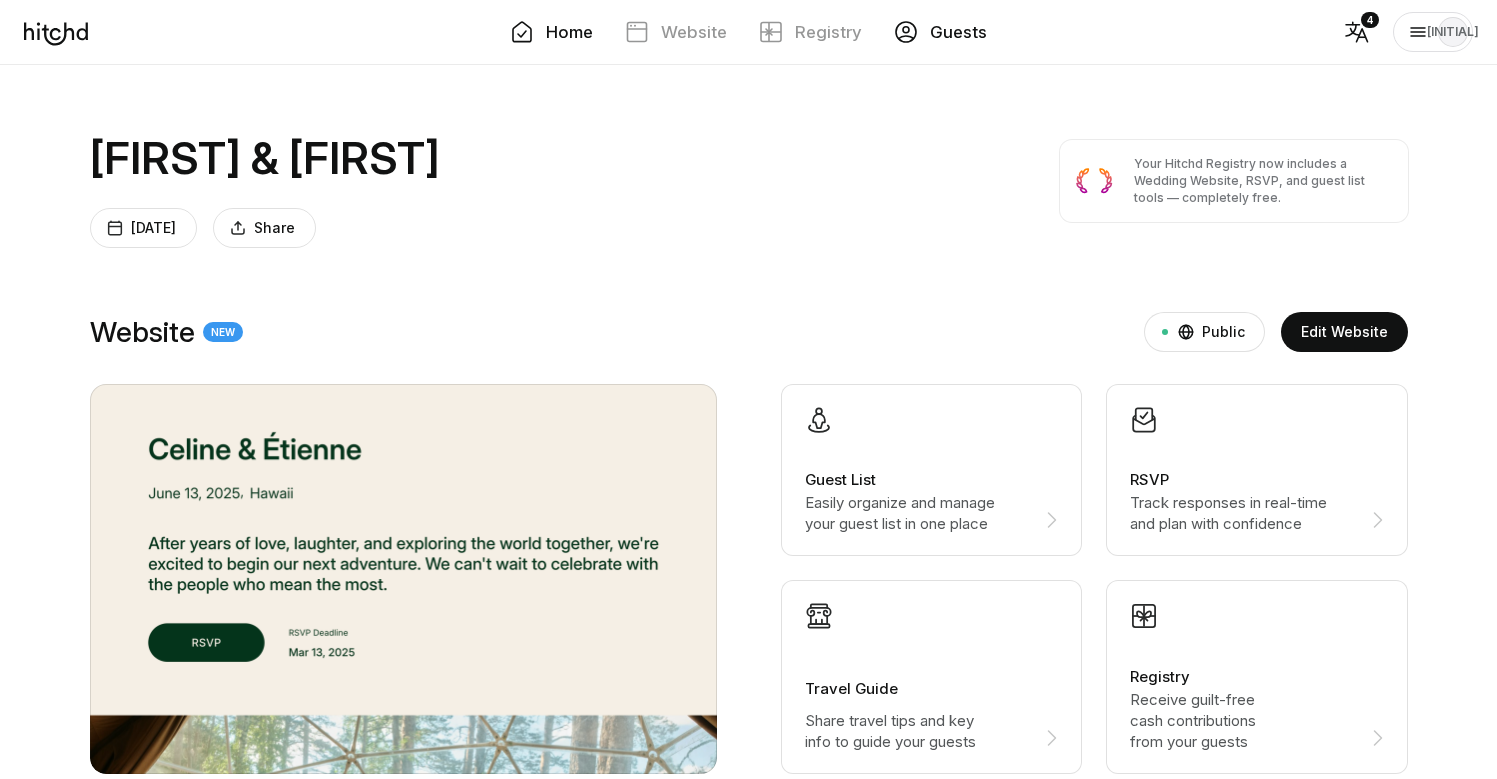 click on "Guests" at bounding box center [958, 32] 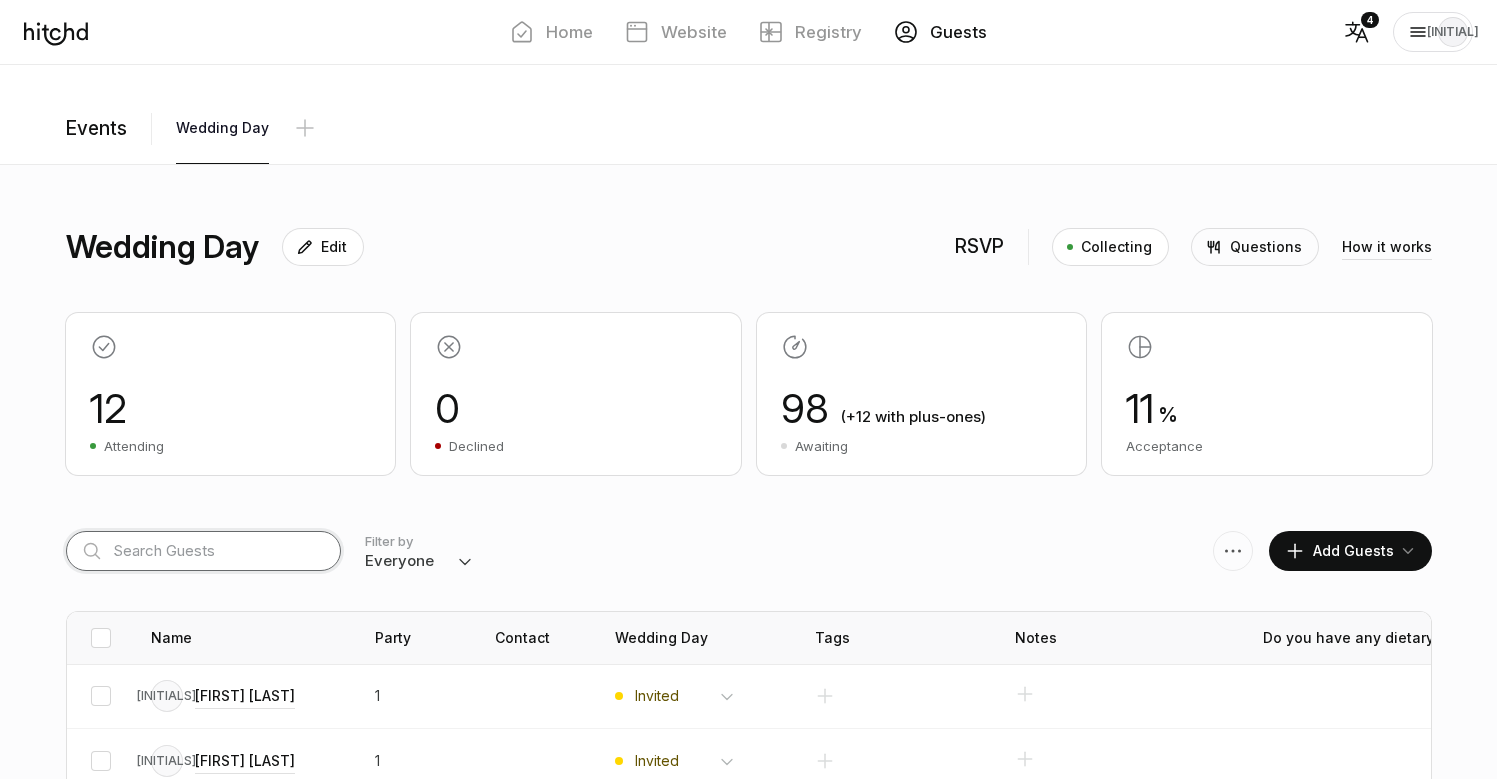 click at bounding box center [203, 551] 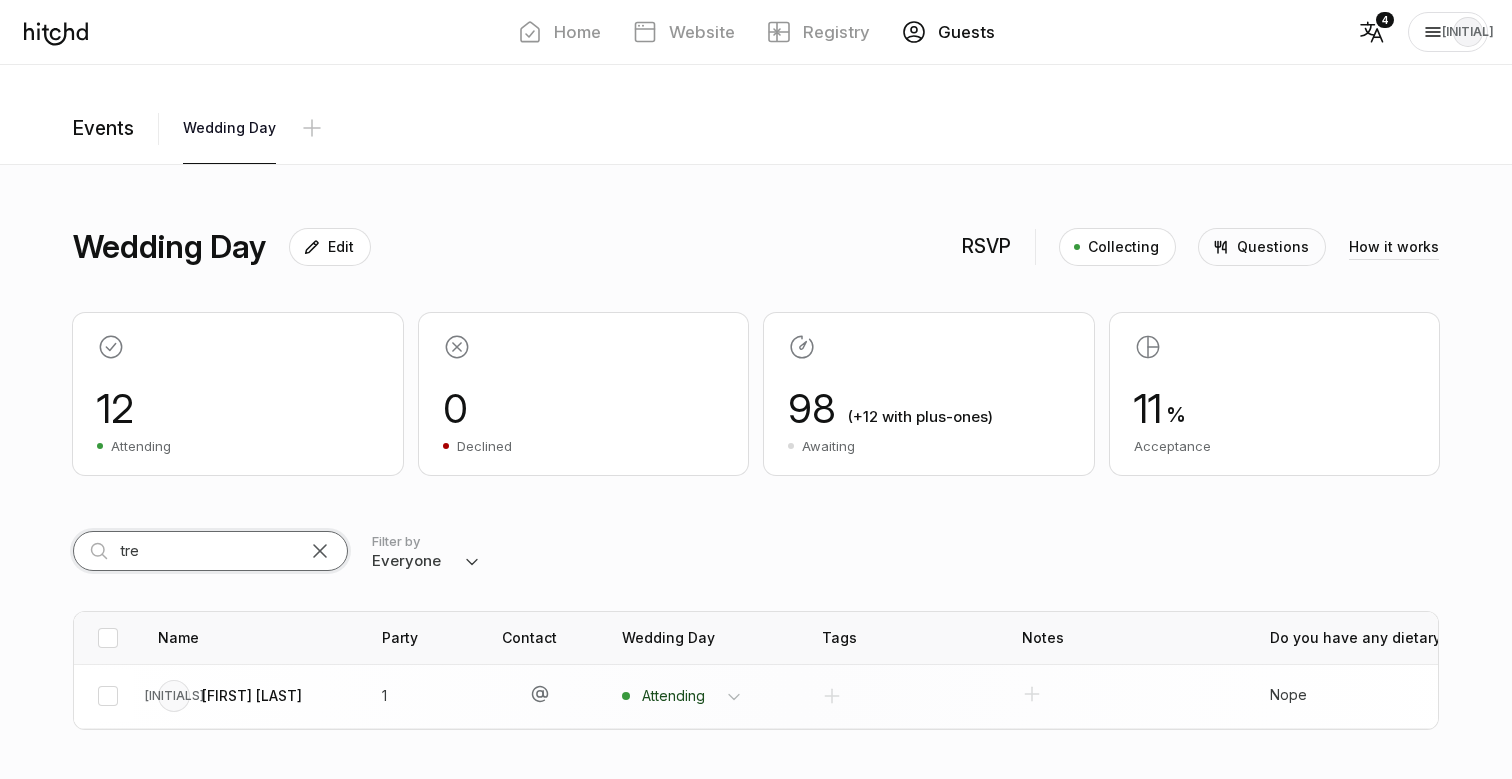 type on "tre" 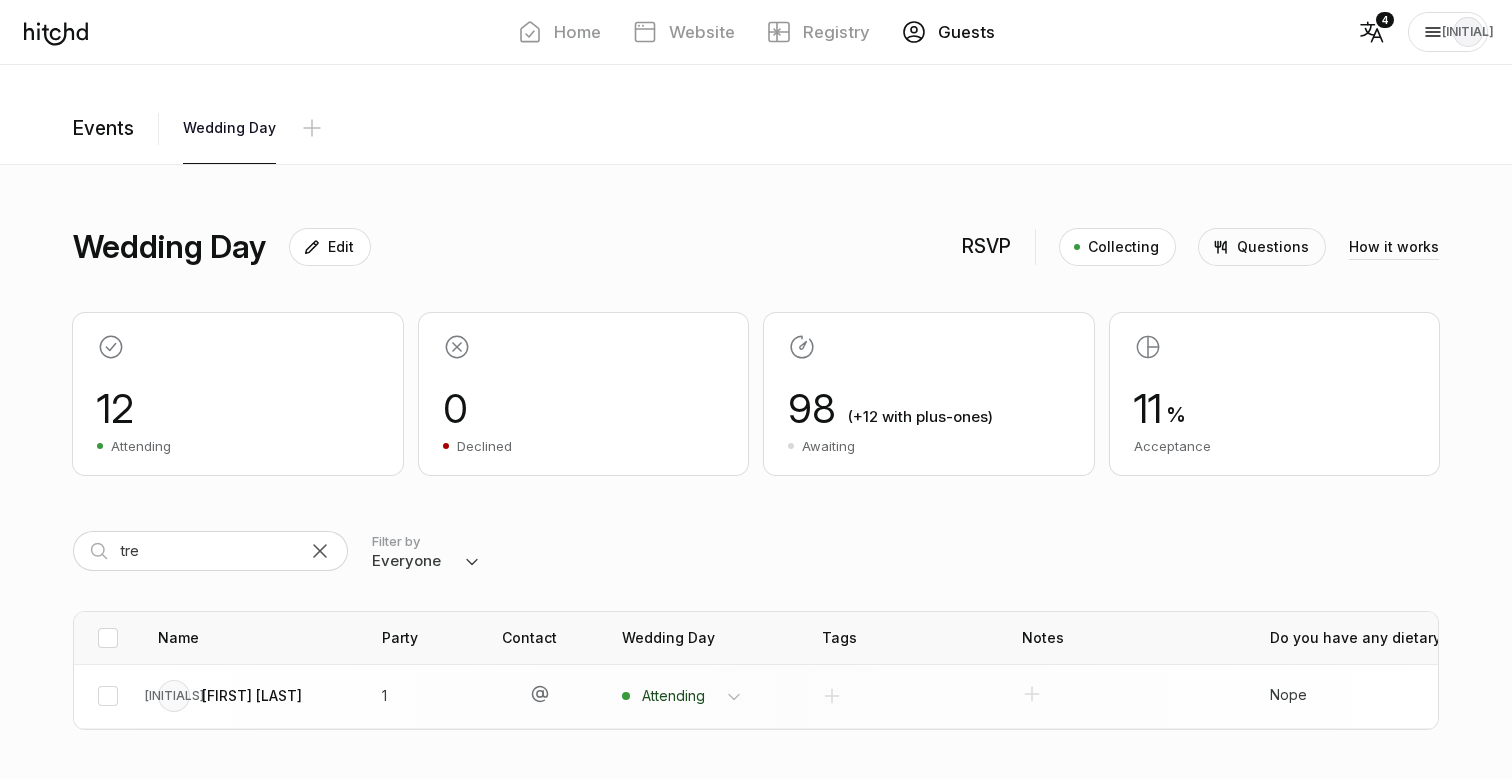 click on "[FIRST] [LAST]" at bounding box center [252, 696] 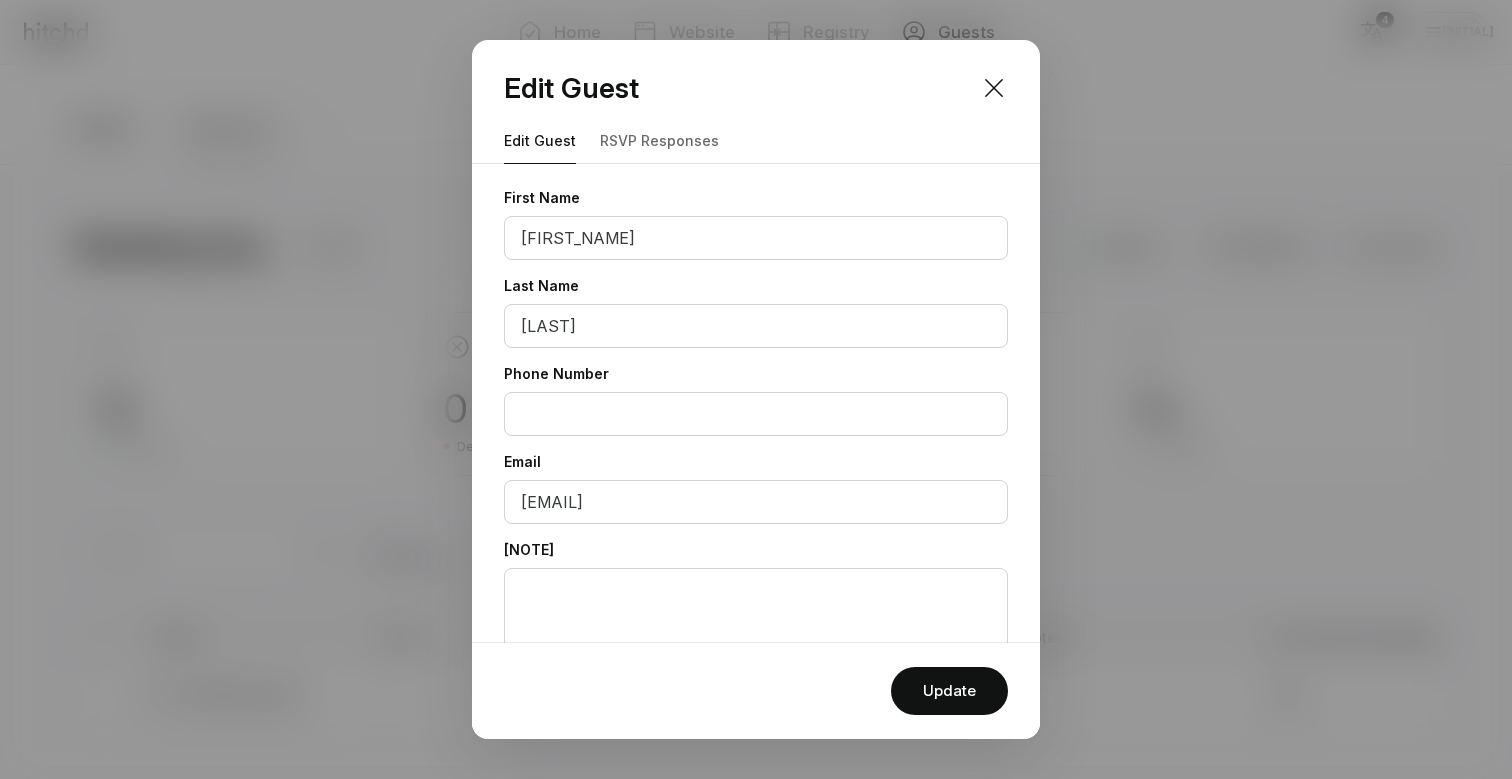 scroll, scrollTop: 230, scrollLeft: 0, axis: vertical 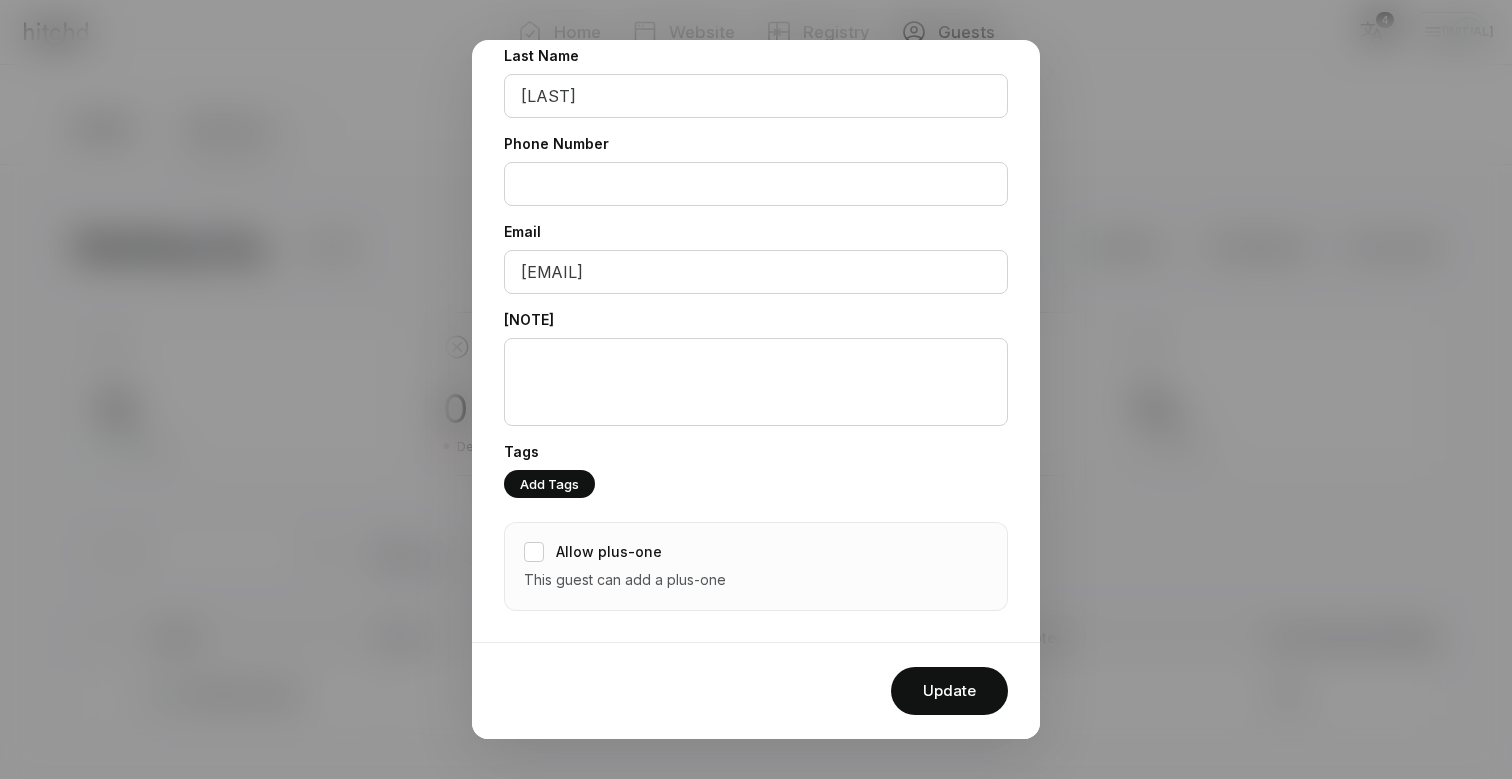 click on "Allow plus-one" at bounding box center (534, 552) 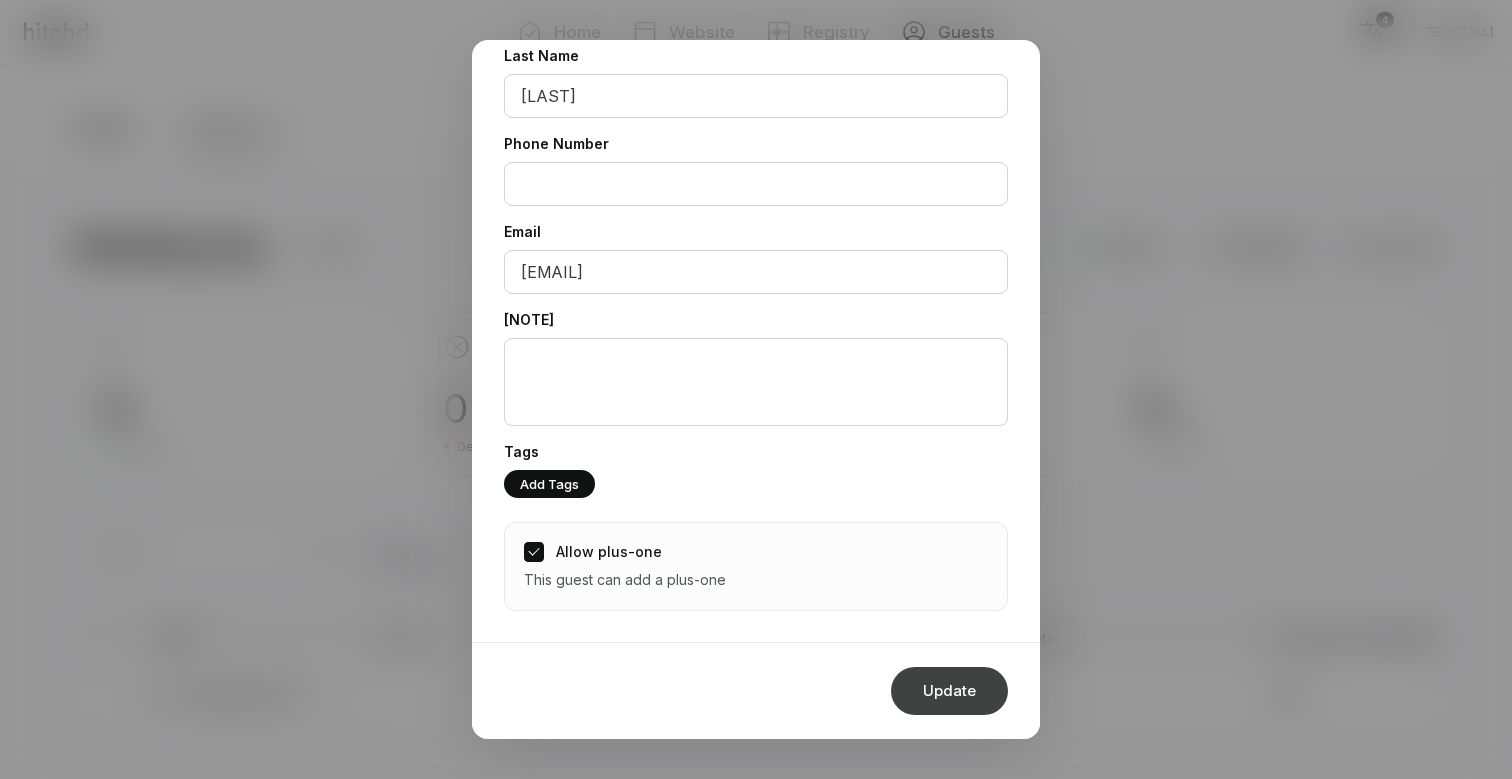 click on "Update" at bounding box center (949, 691) 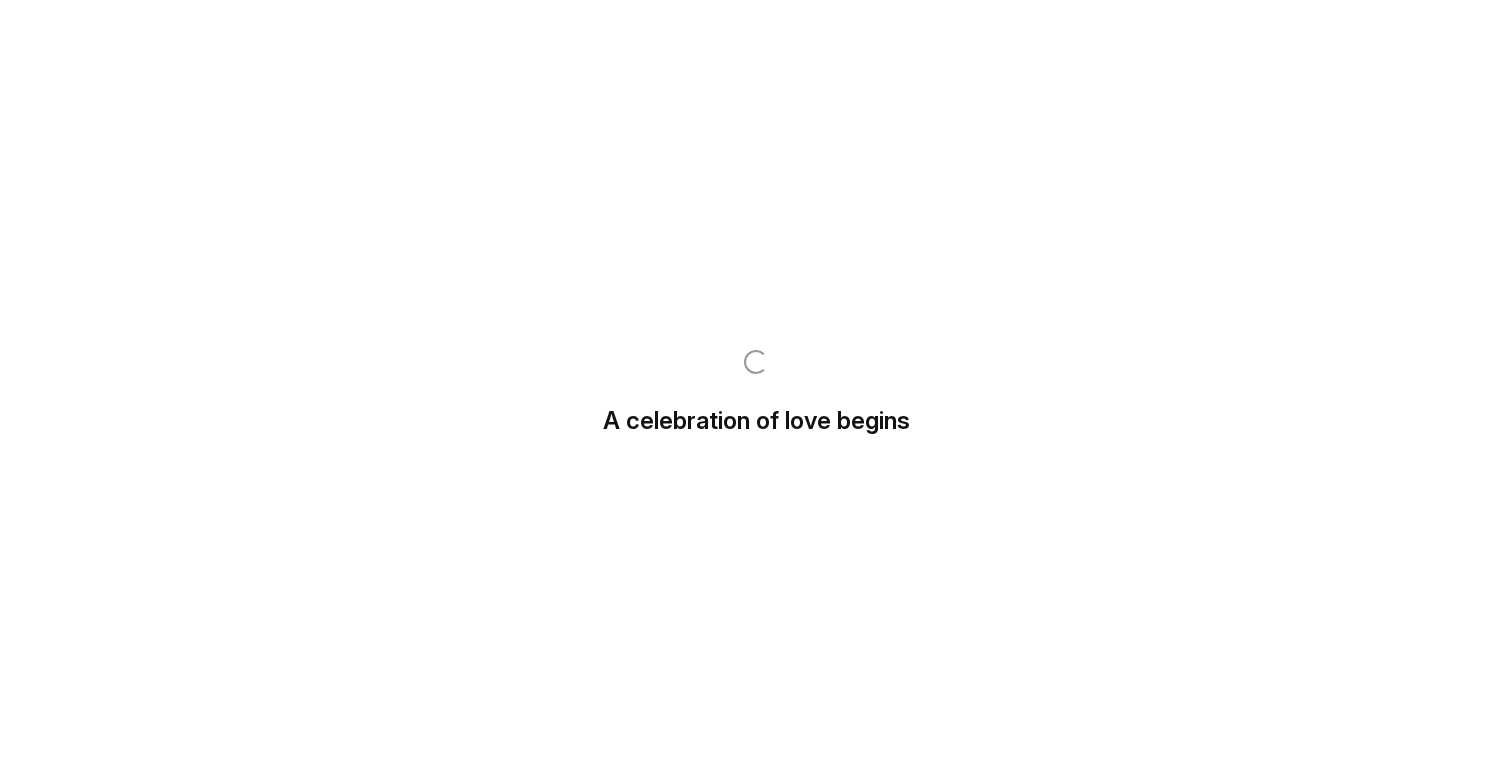scroll, scrollTop: 0, scrollLeft: 0, axis: both 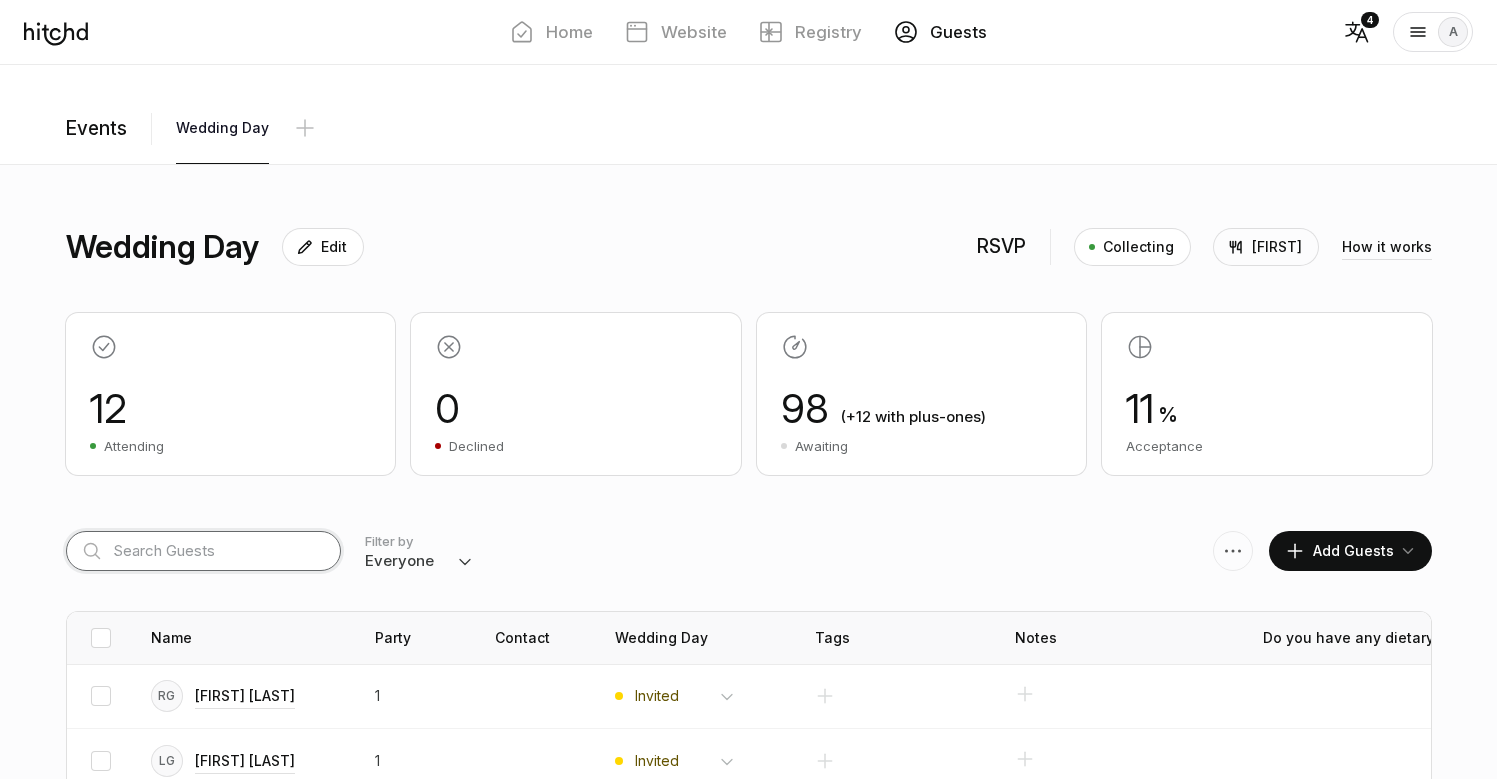 click at bounding box center (203, 551) 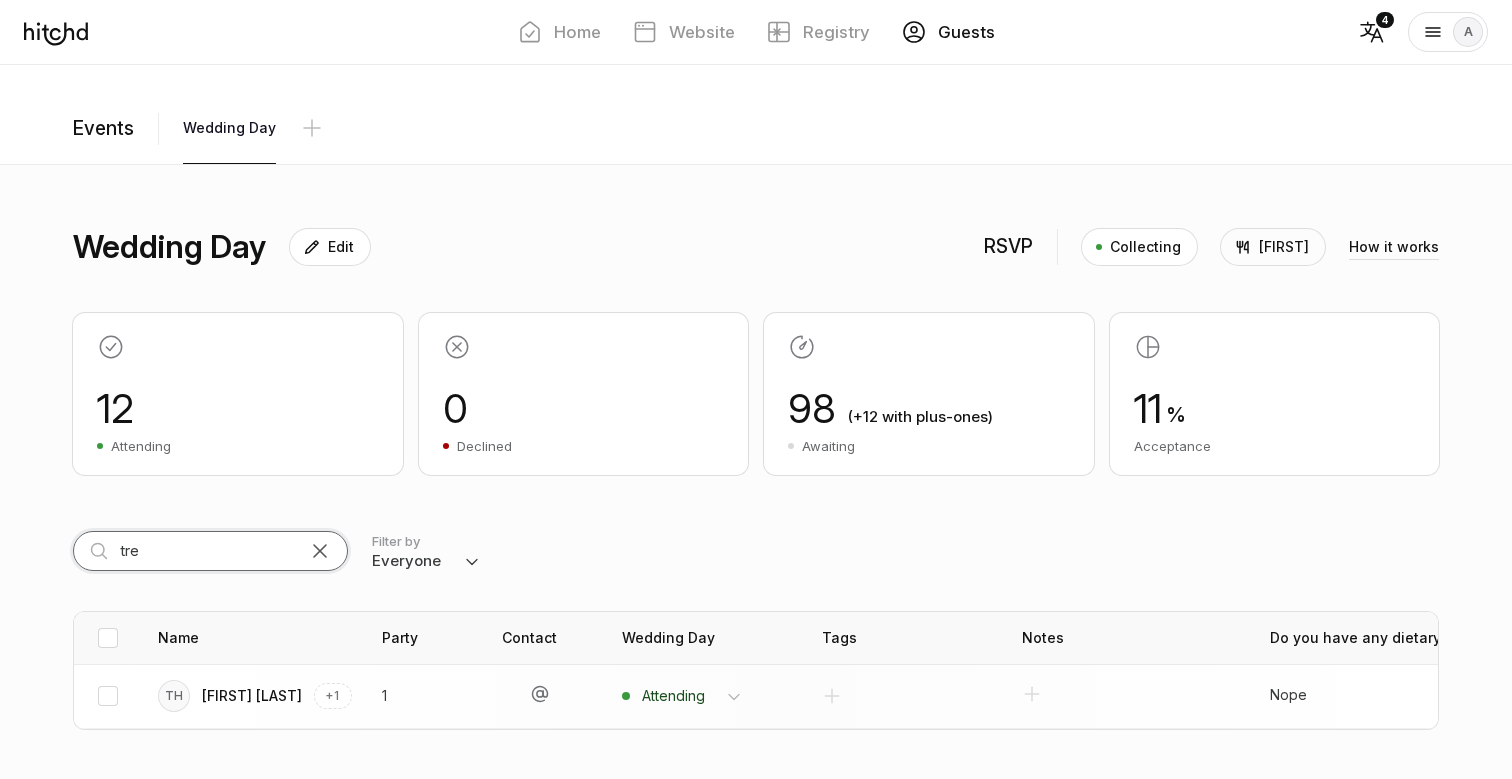 type on "tre" 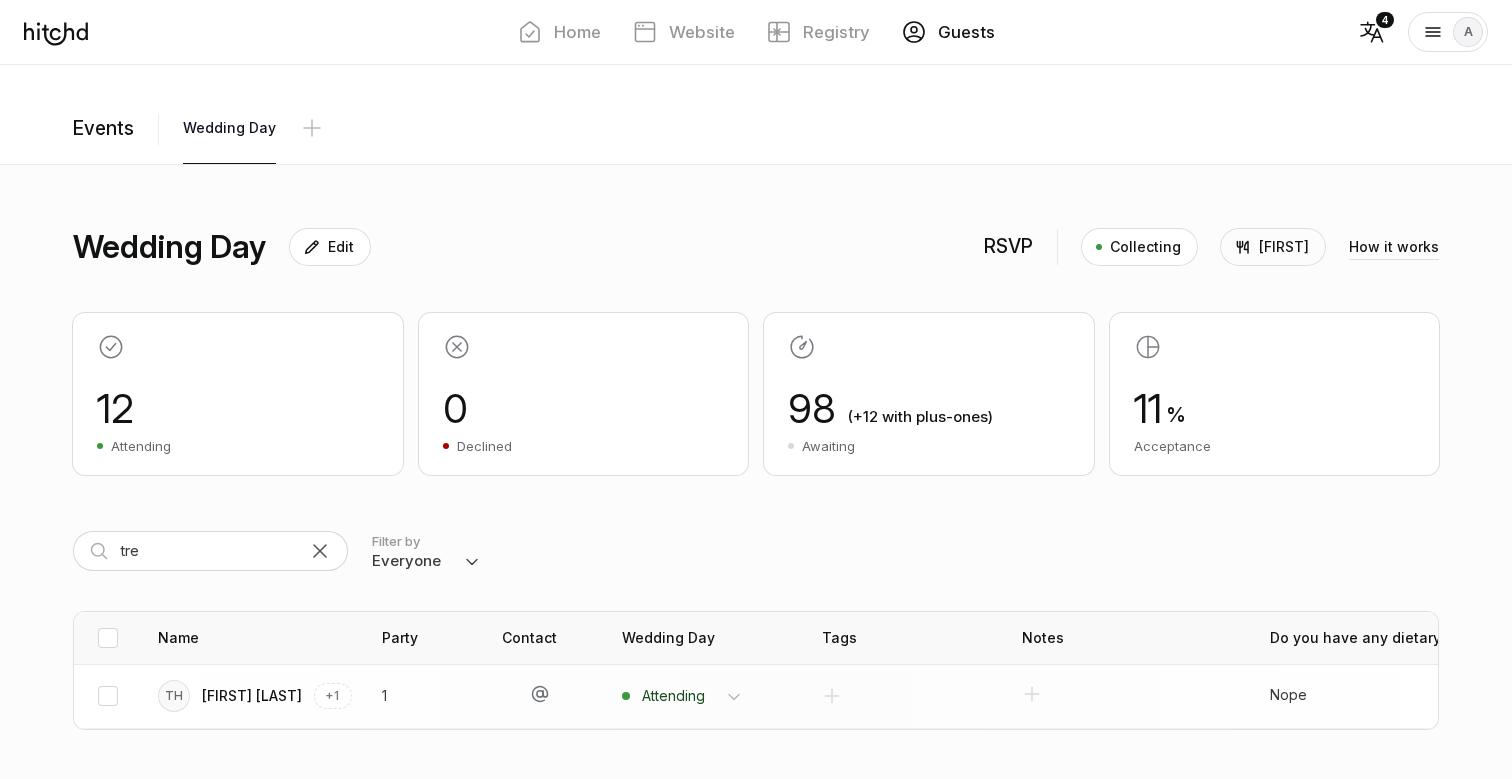click on "[FIRST] [LAST]" at bounding box center [252, 696] 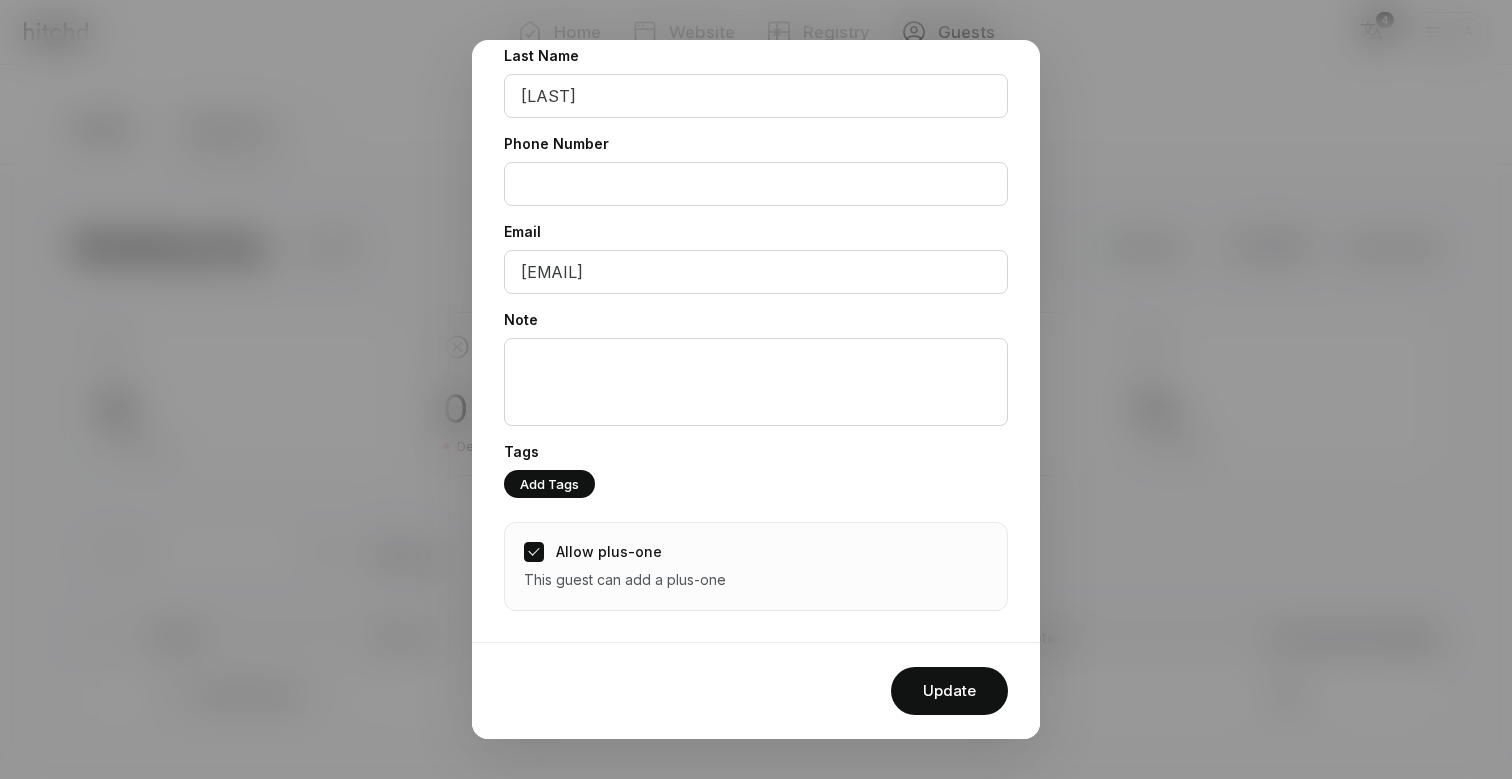 scroll, scrollTop: 0, scrollLeft: 0, axis: both 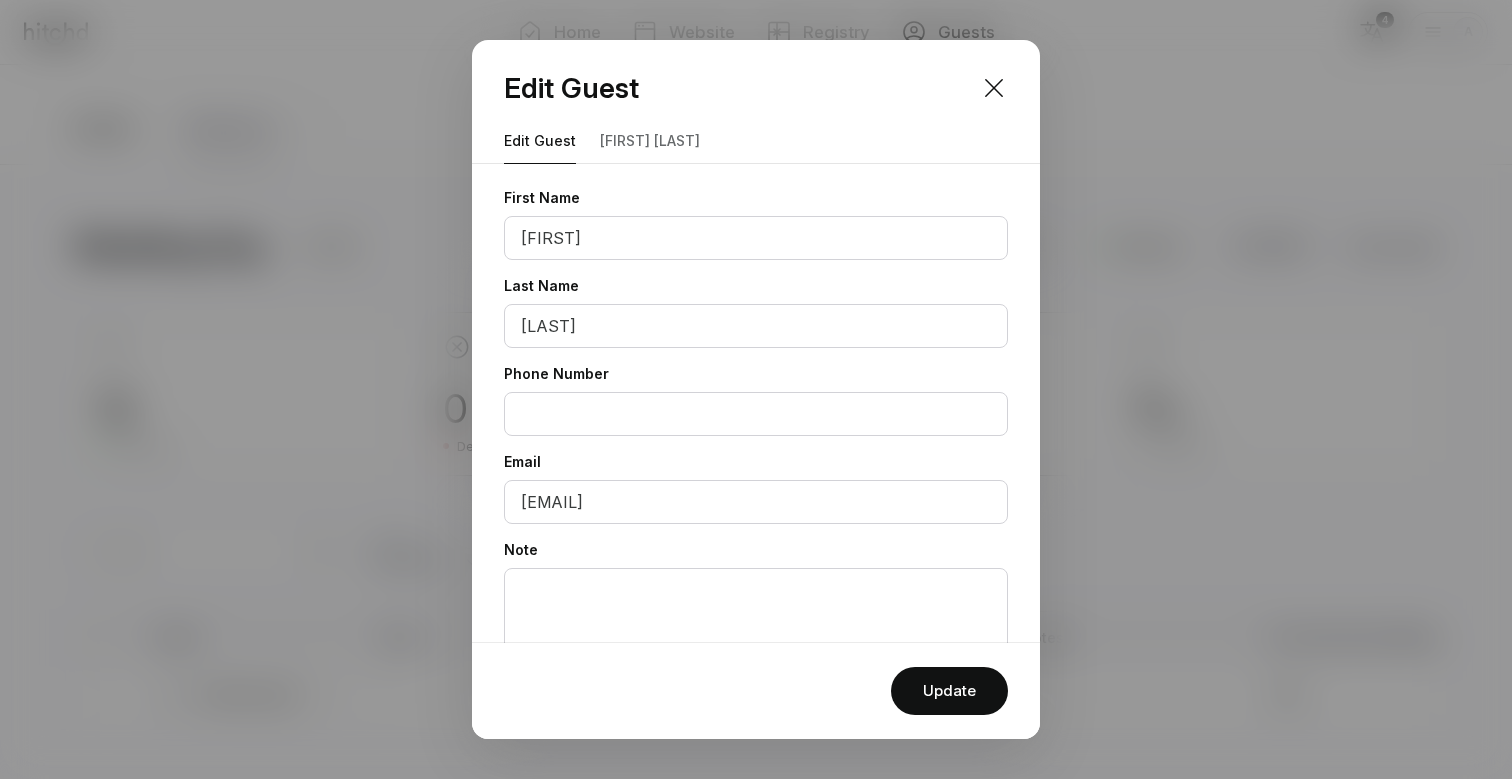 click on "RSVP responses" at bounding box center [650, 141] 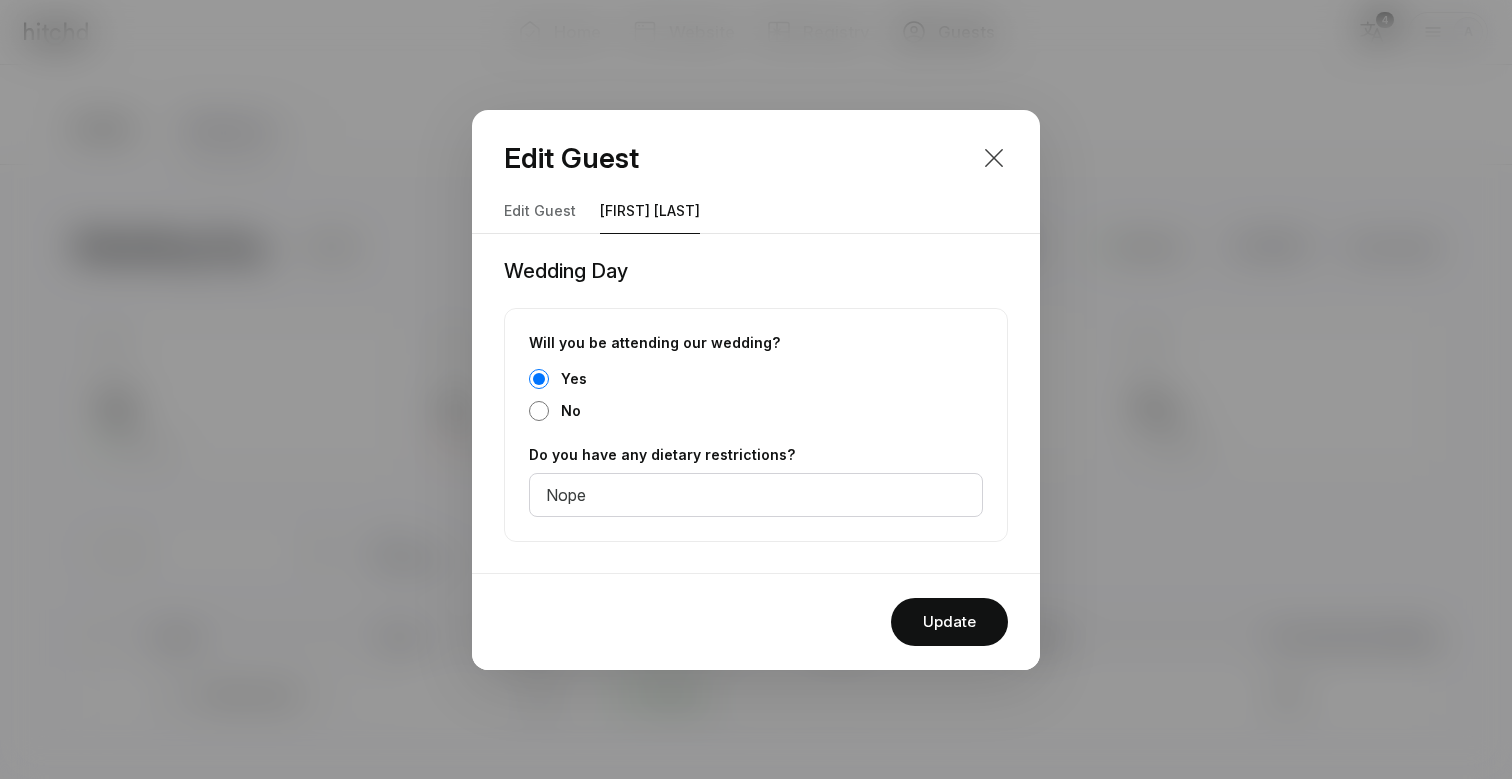 click at bounding box center (994, 158) 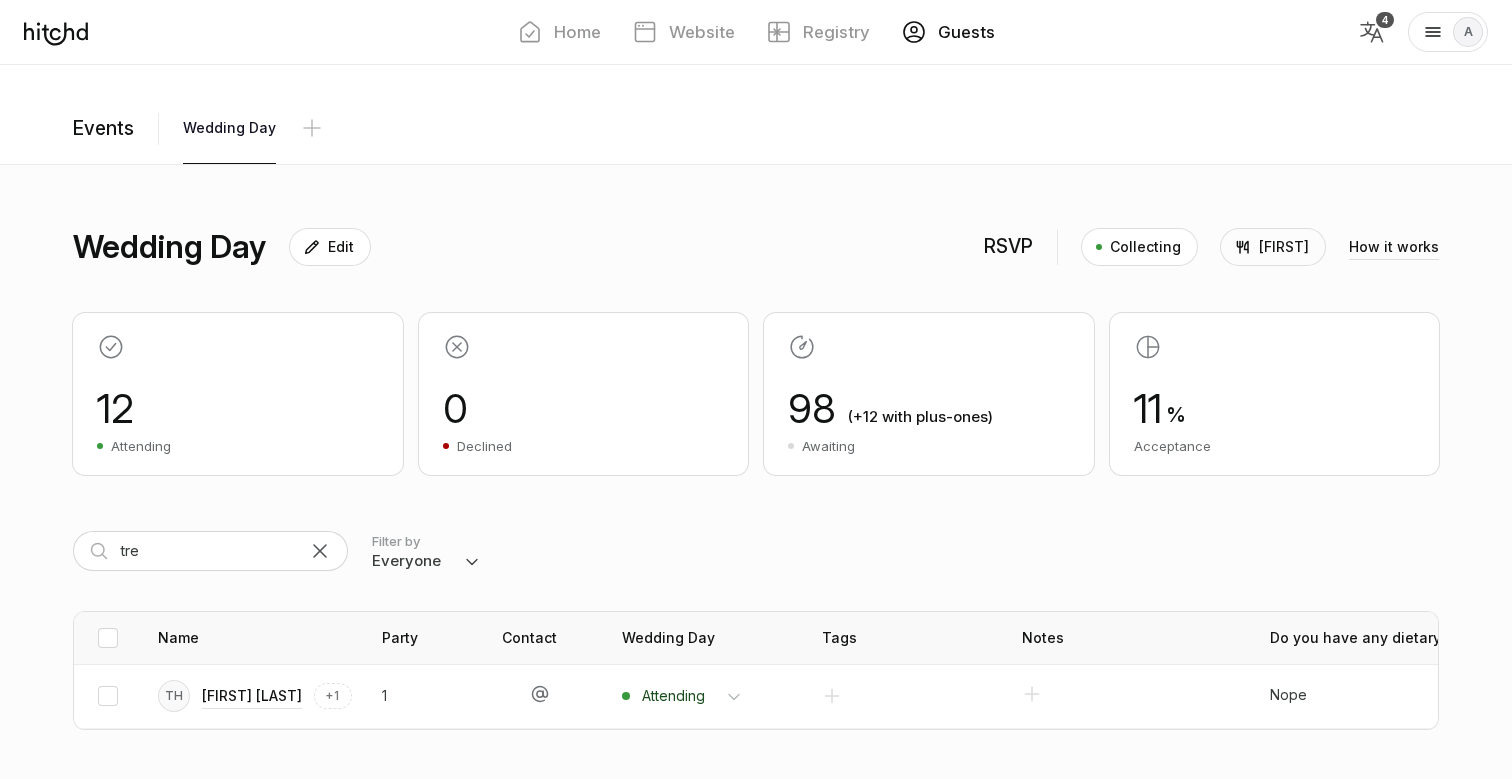 click at bounding box center (1372, 32) 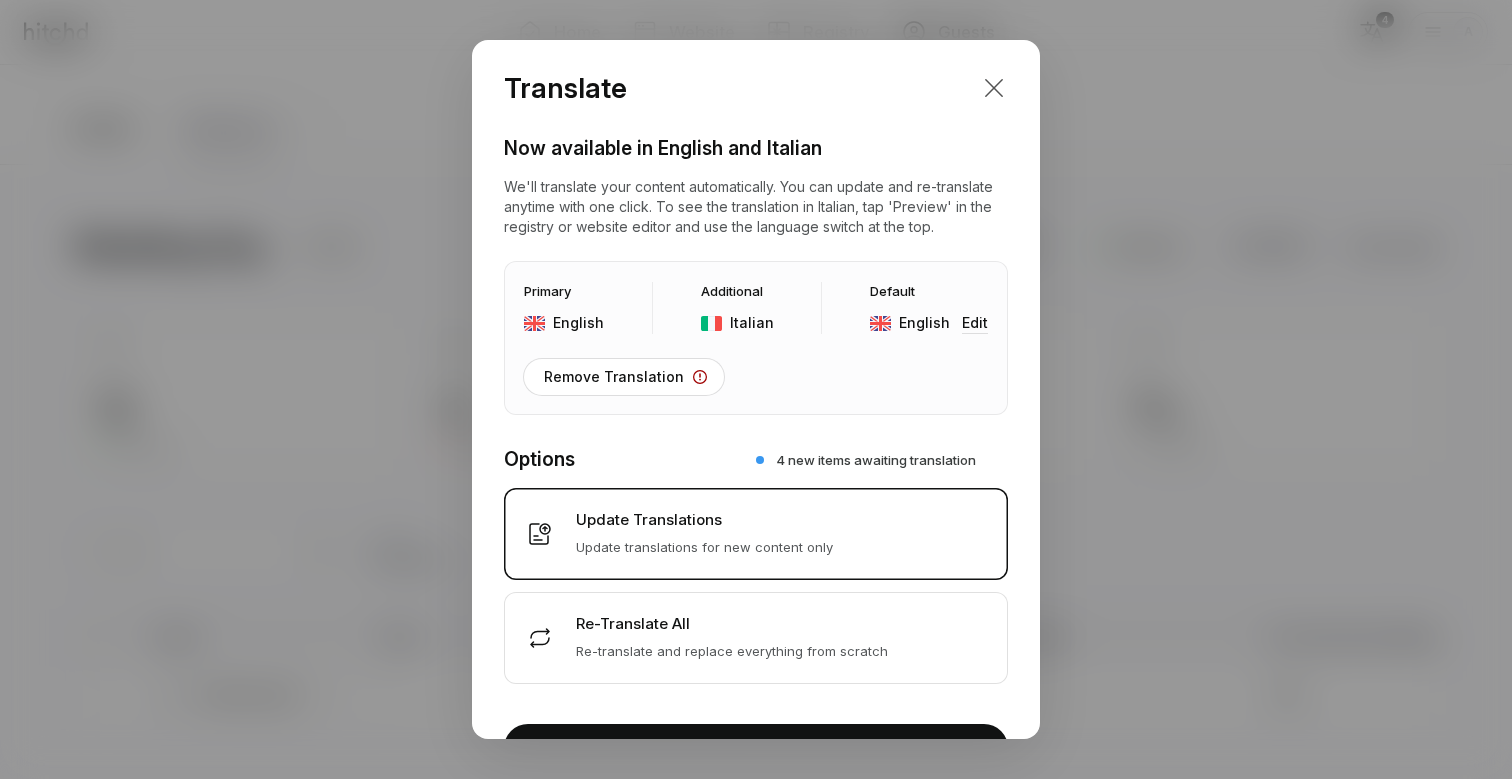 click at bounding box center [994, 88] 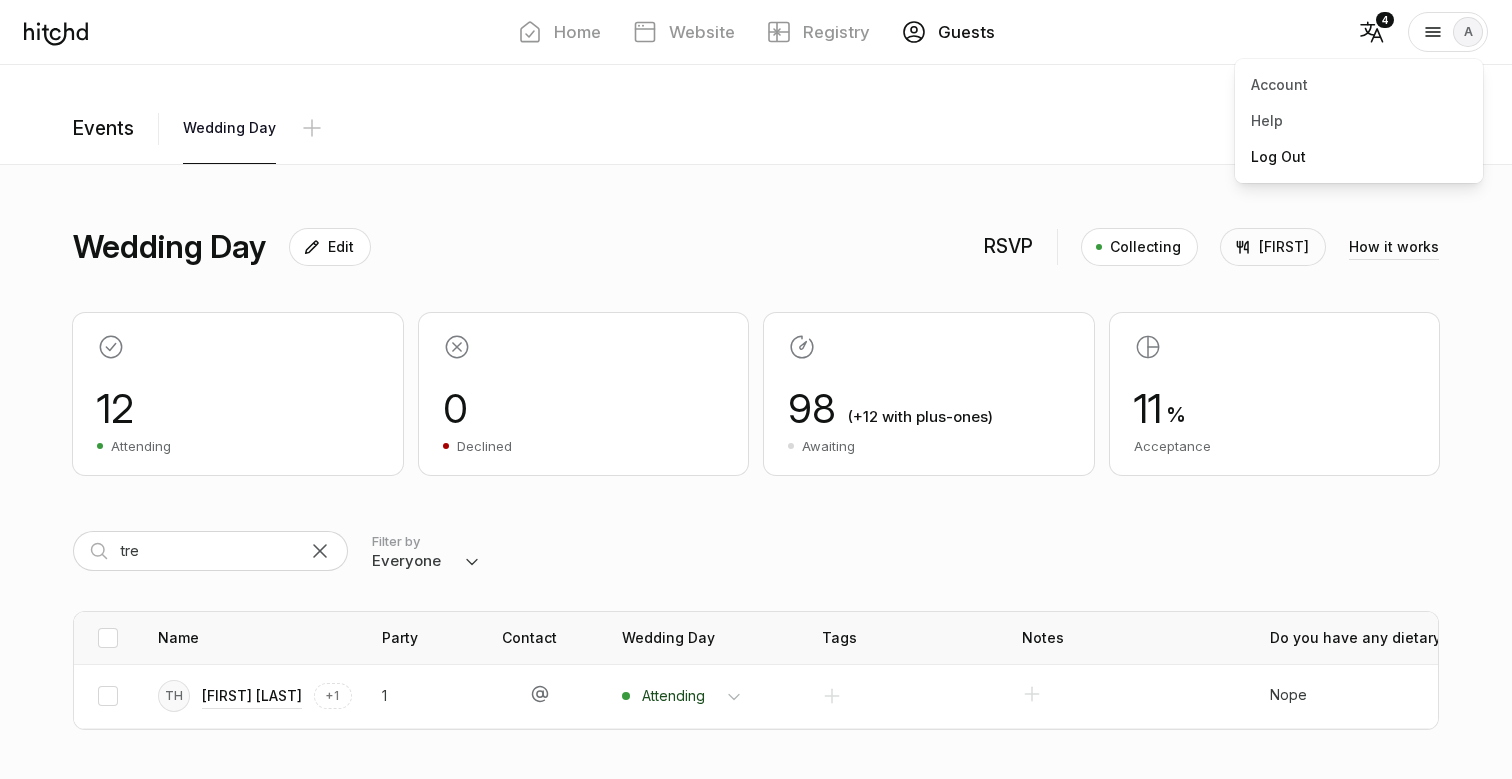 click on "Log Out" at bounding box center [1359, 157] 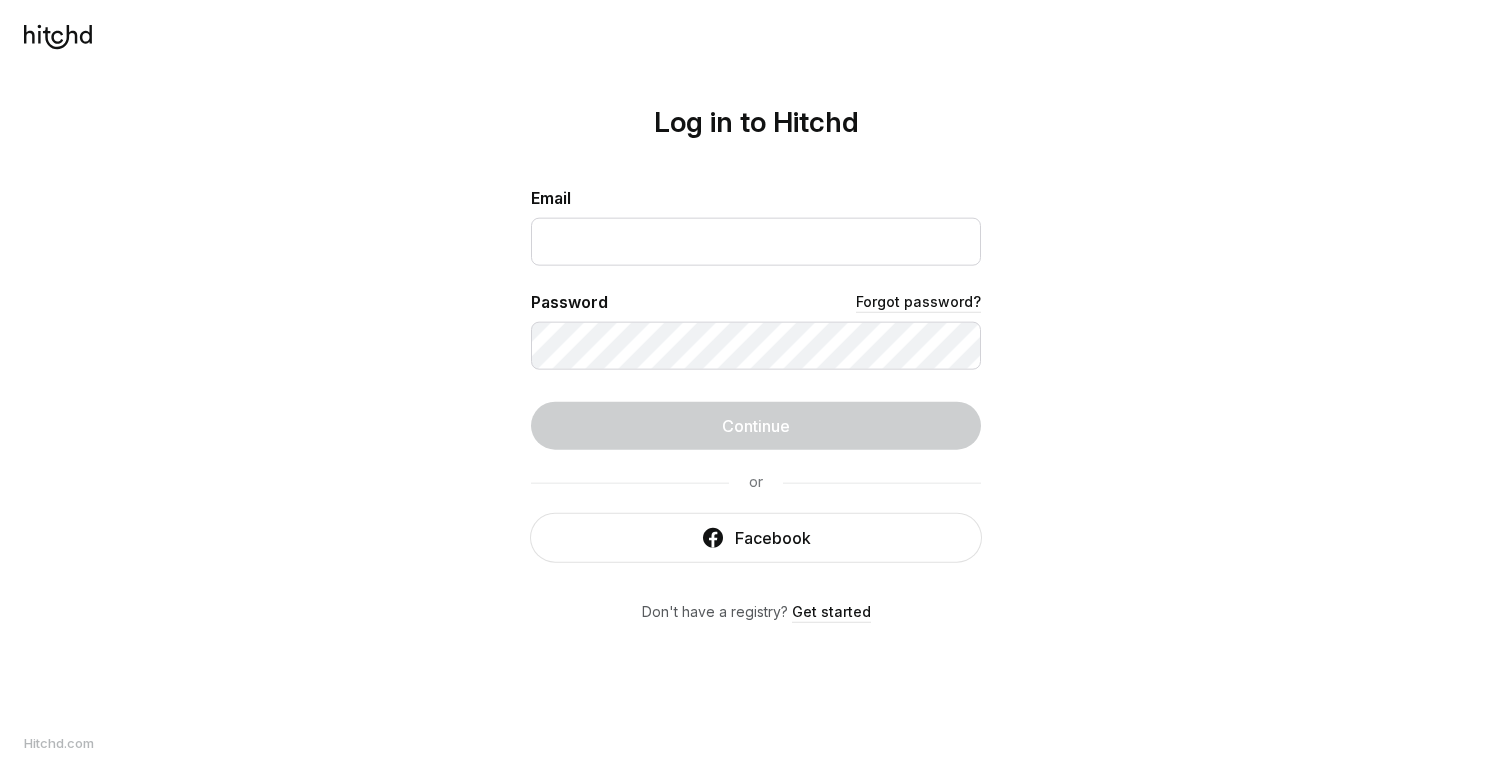 scroll, scrollTop: 0, scrollLeft: 0, axis: both 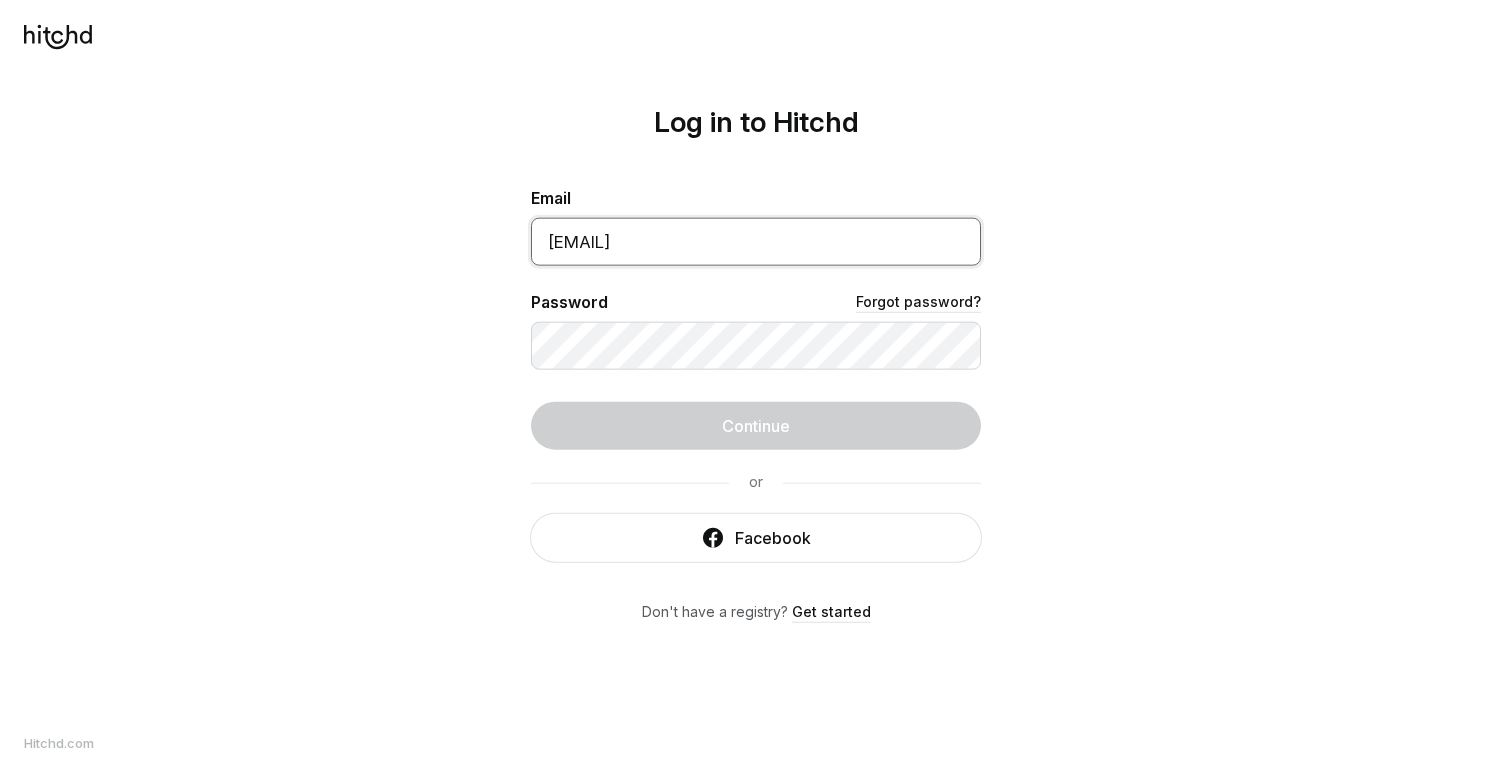 type on "[EMAIL]" 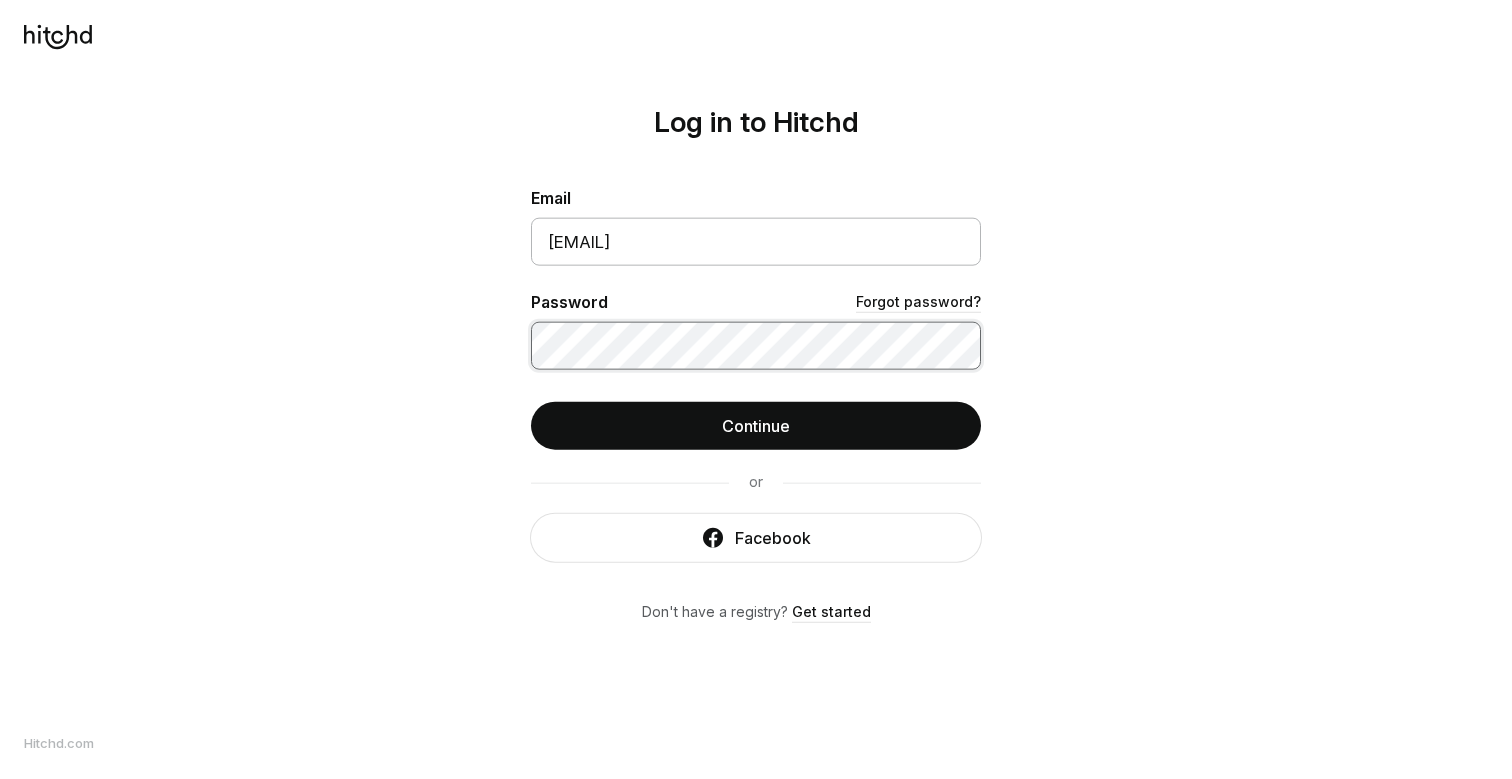 click on "Continue" at bounding box center [756, 425] 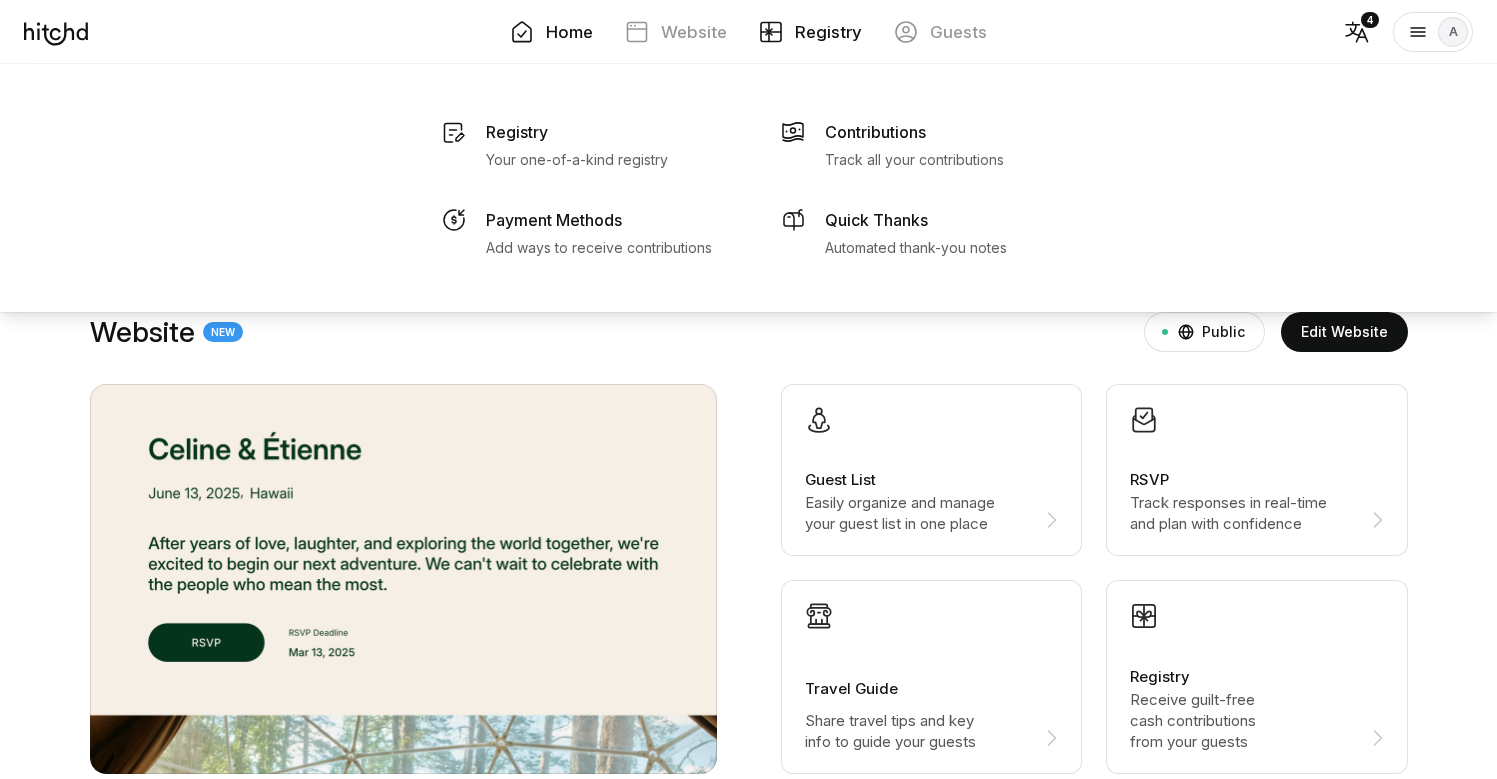 click on "Registry" at bounding box center [828, 32] 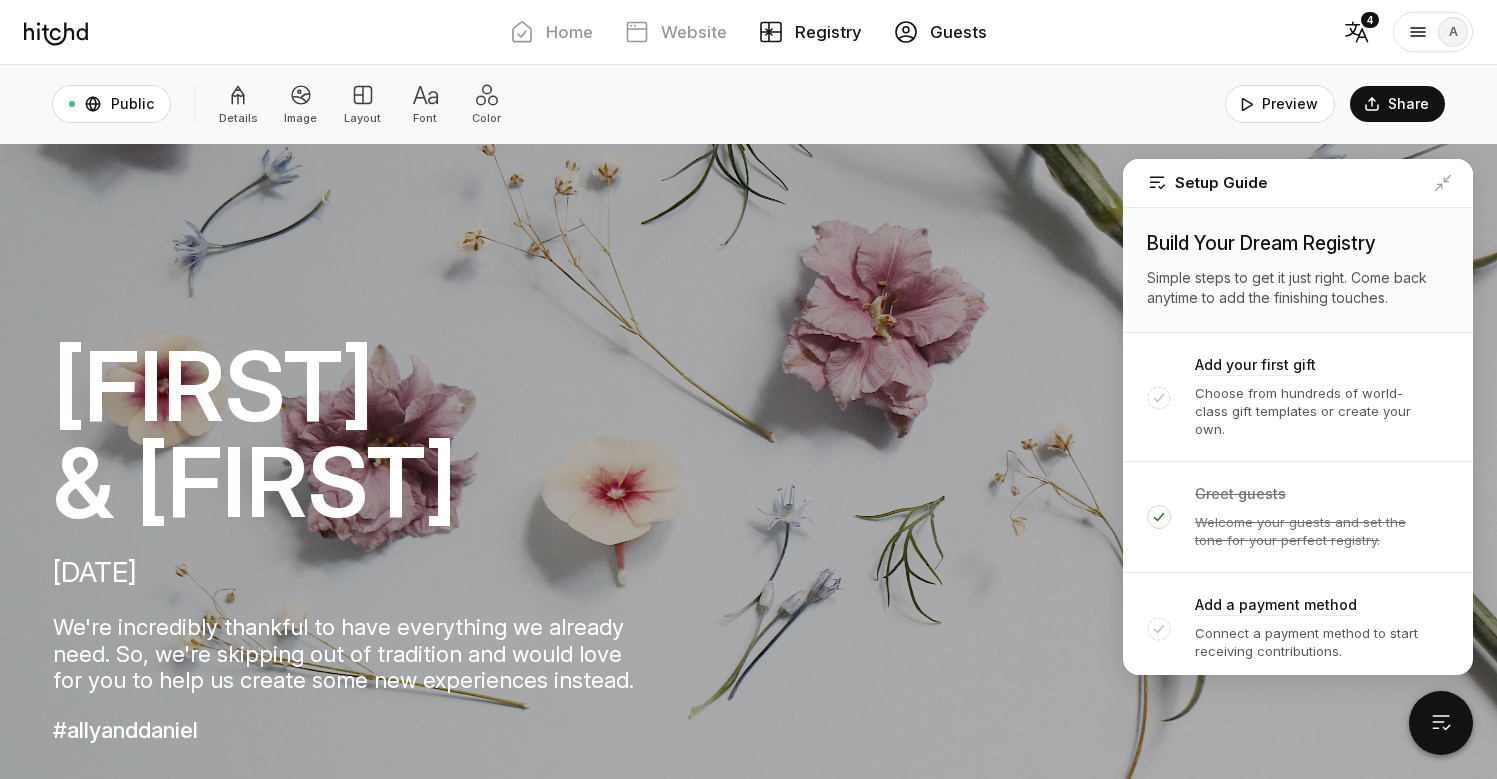 click on "Guests" at bounding box center [958, 32] 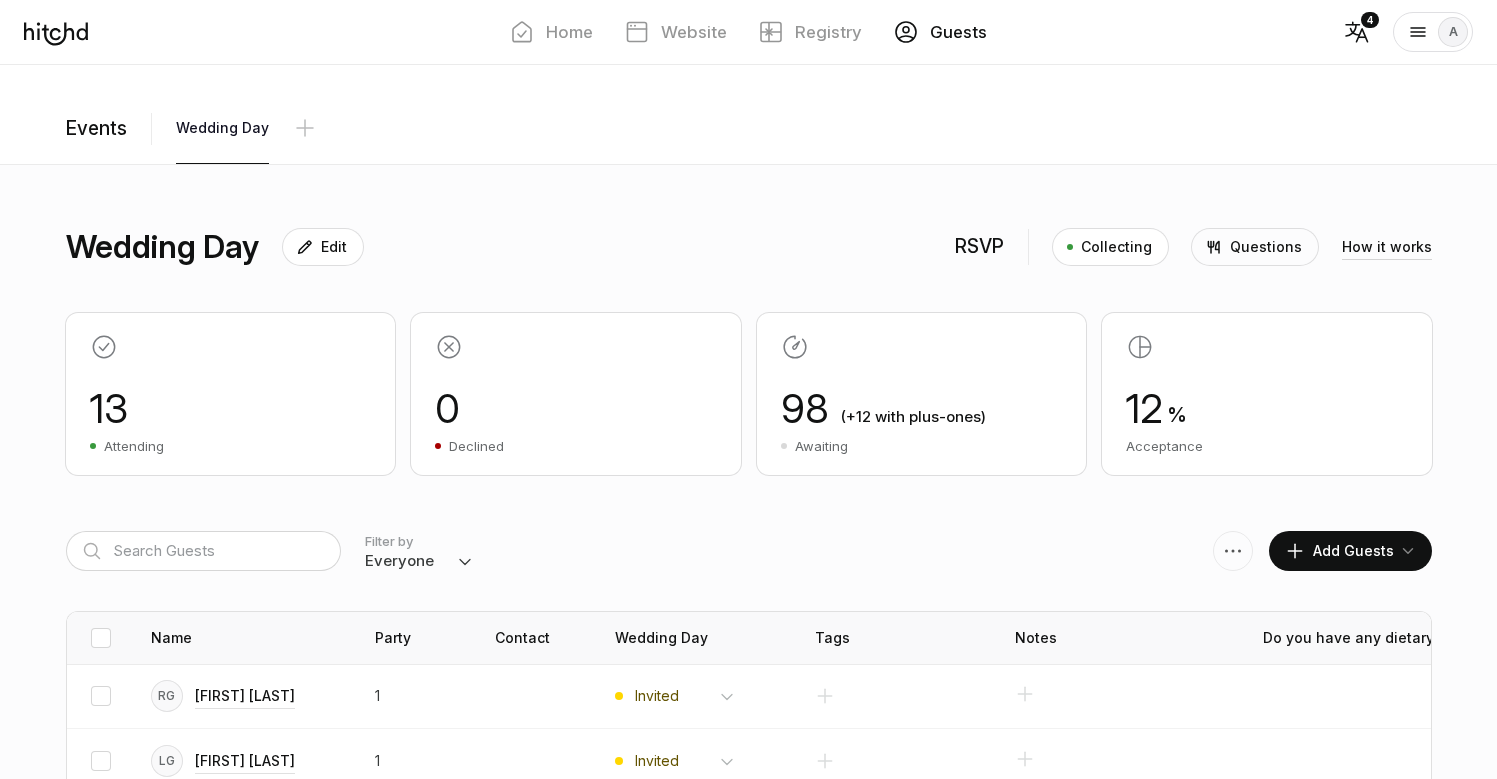 click on "How it works" at bounding box center [1387, 247] 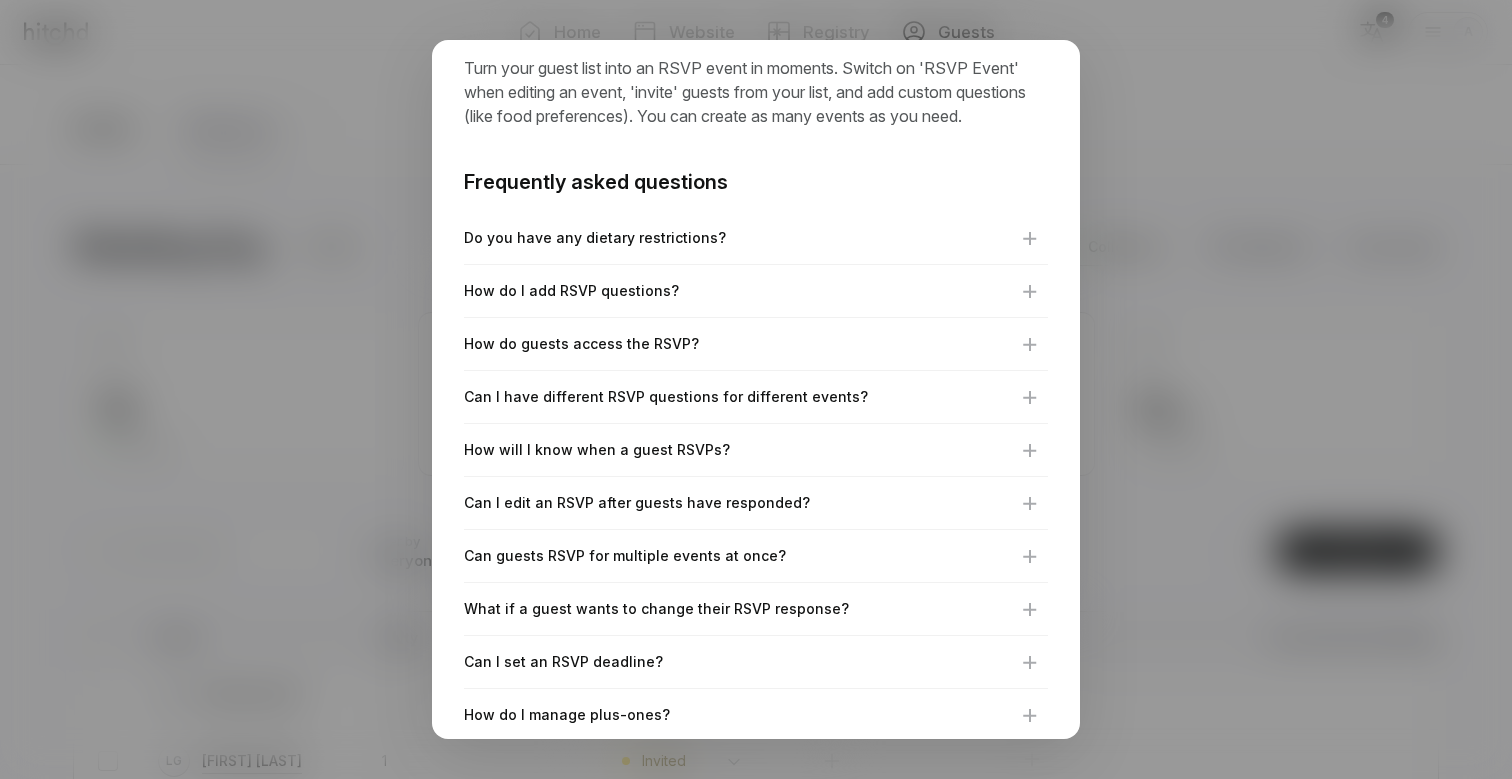 scroll, scrollTop: 0, scrollLeft: 0, axis: both 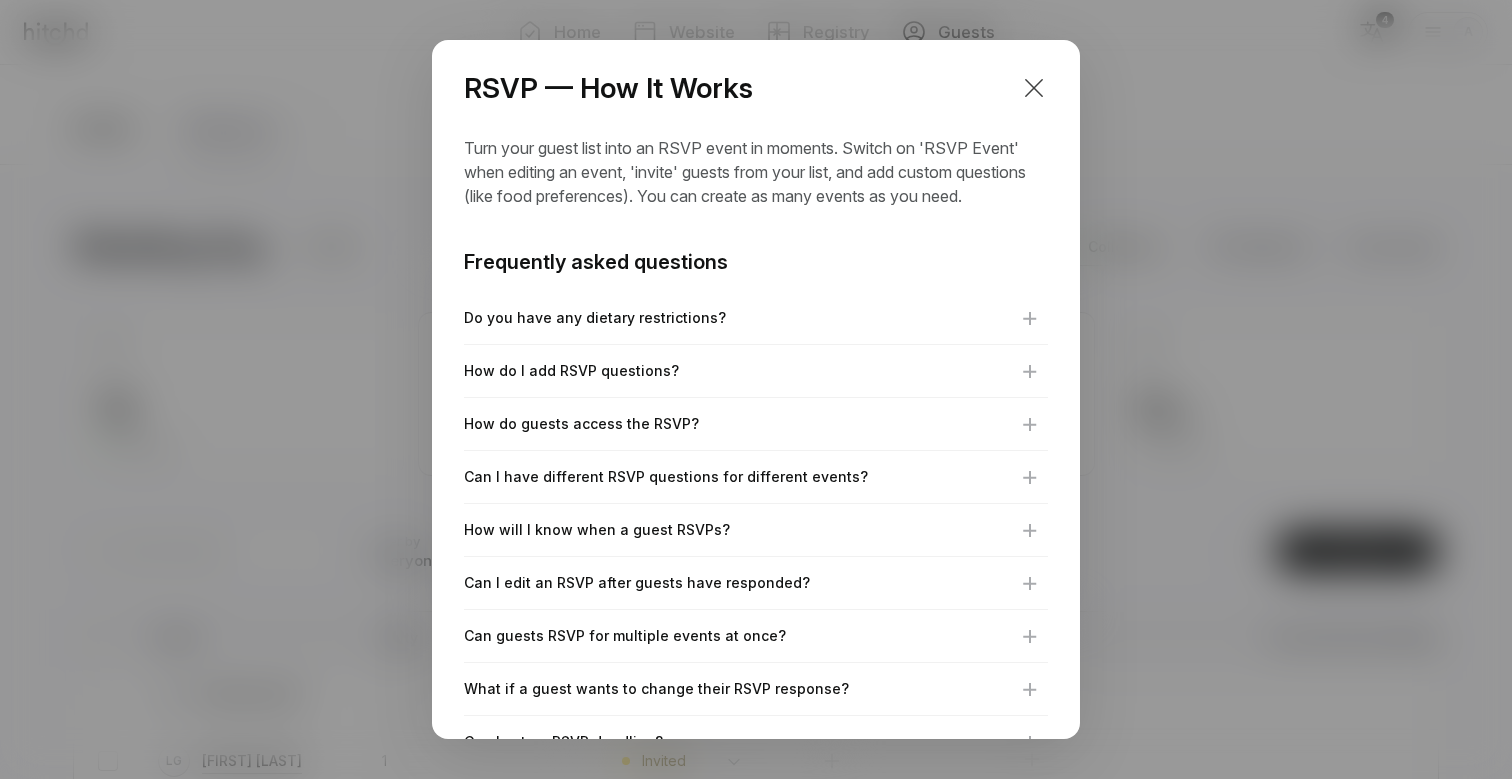 click at bounding box center (1034, 88) 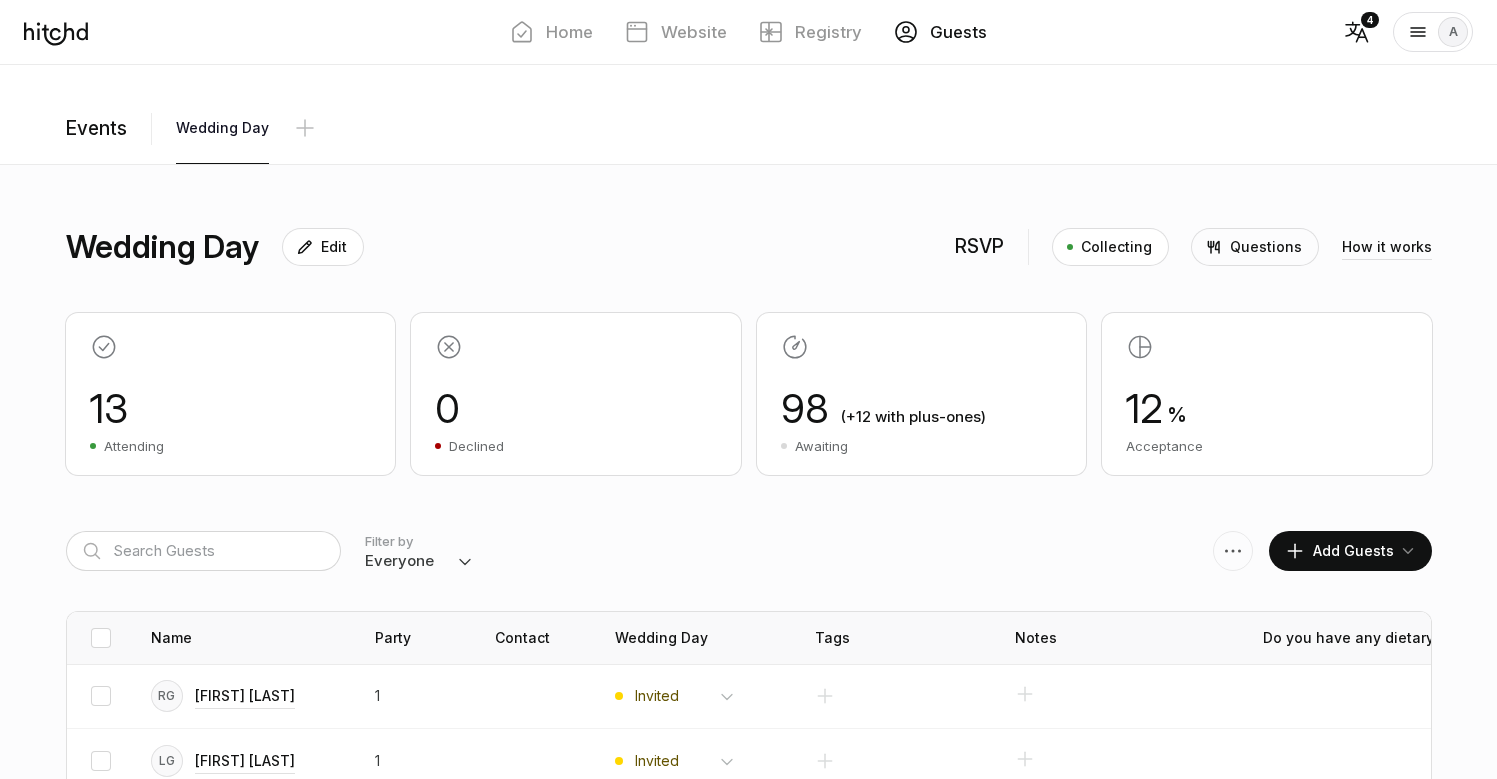 click at bounding box center [305, 247] 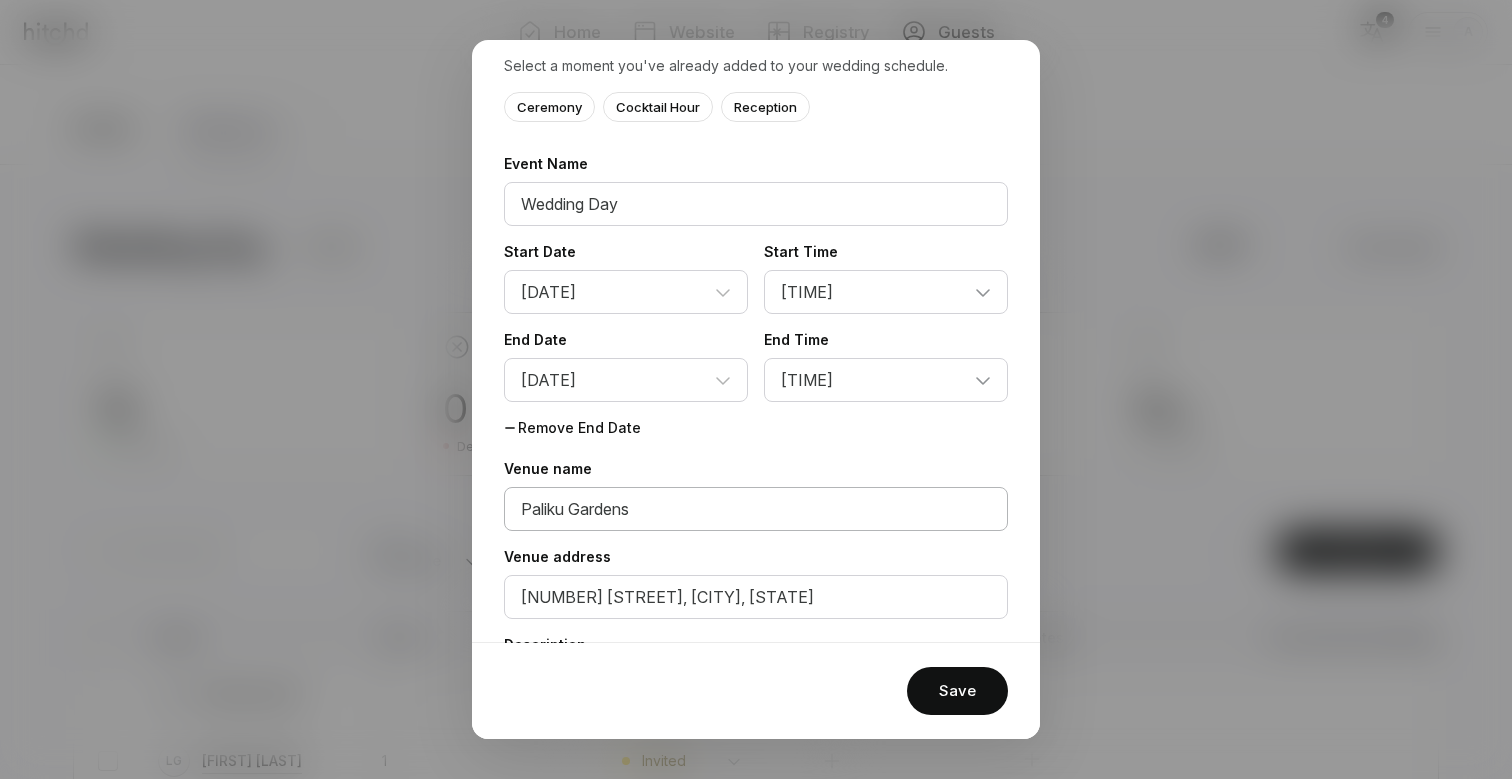 scroll, scrollTop: 436, scrollLeft: 0, axis: vertical 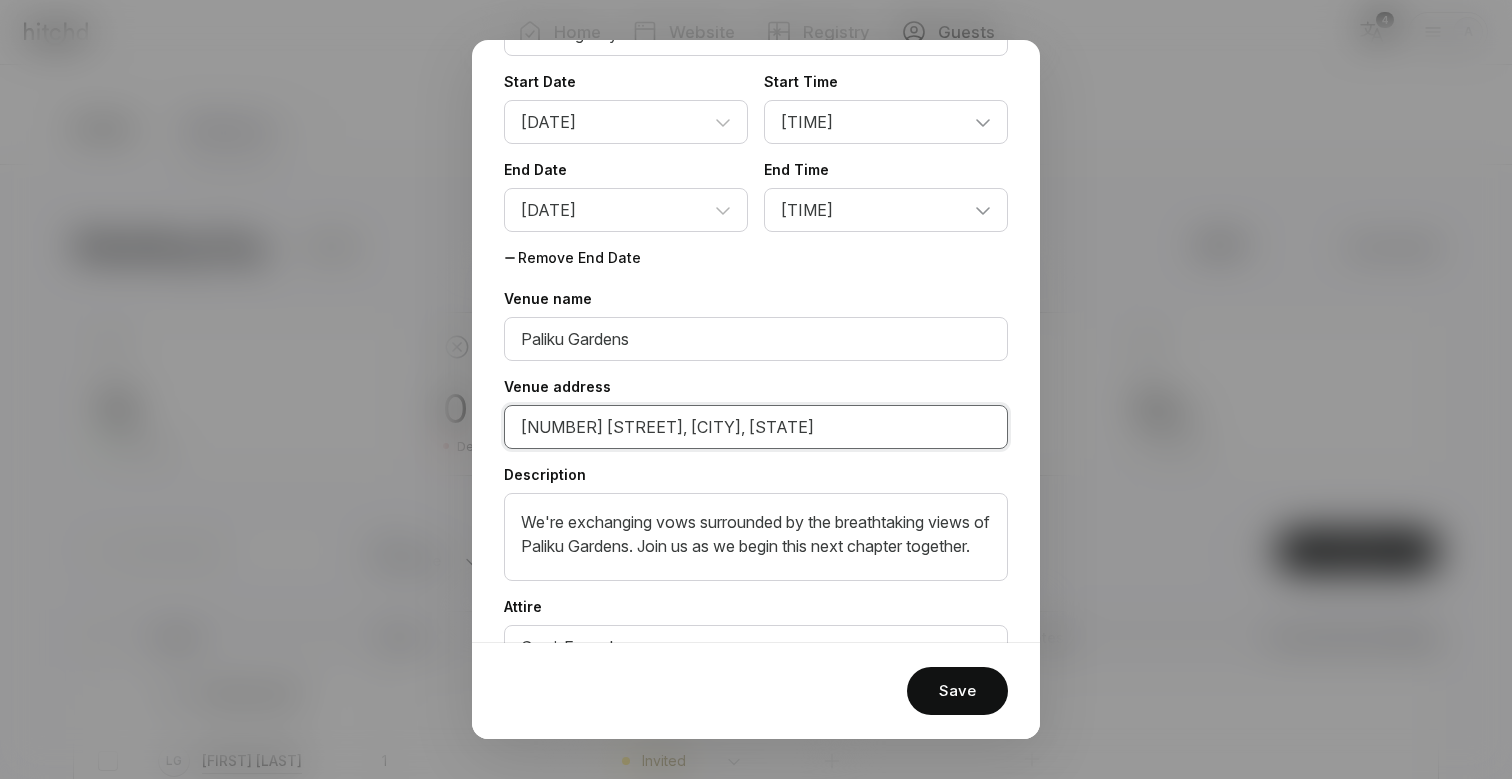 drag, startPoint x: 899, startPoint y: 422, endPoint x: 511, endPoint y: 421, distance: 388.00128 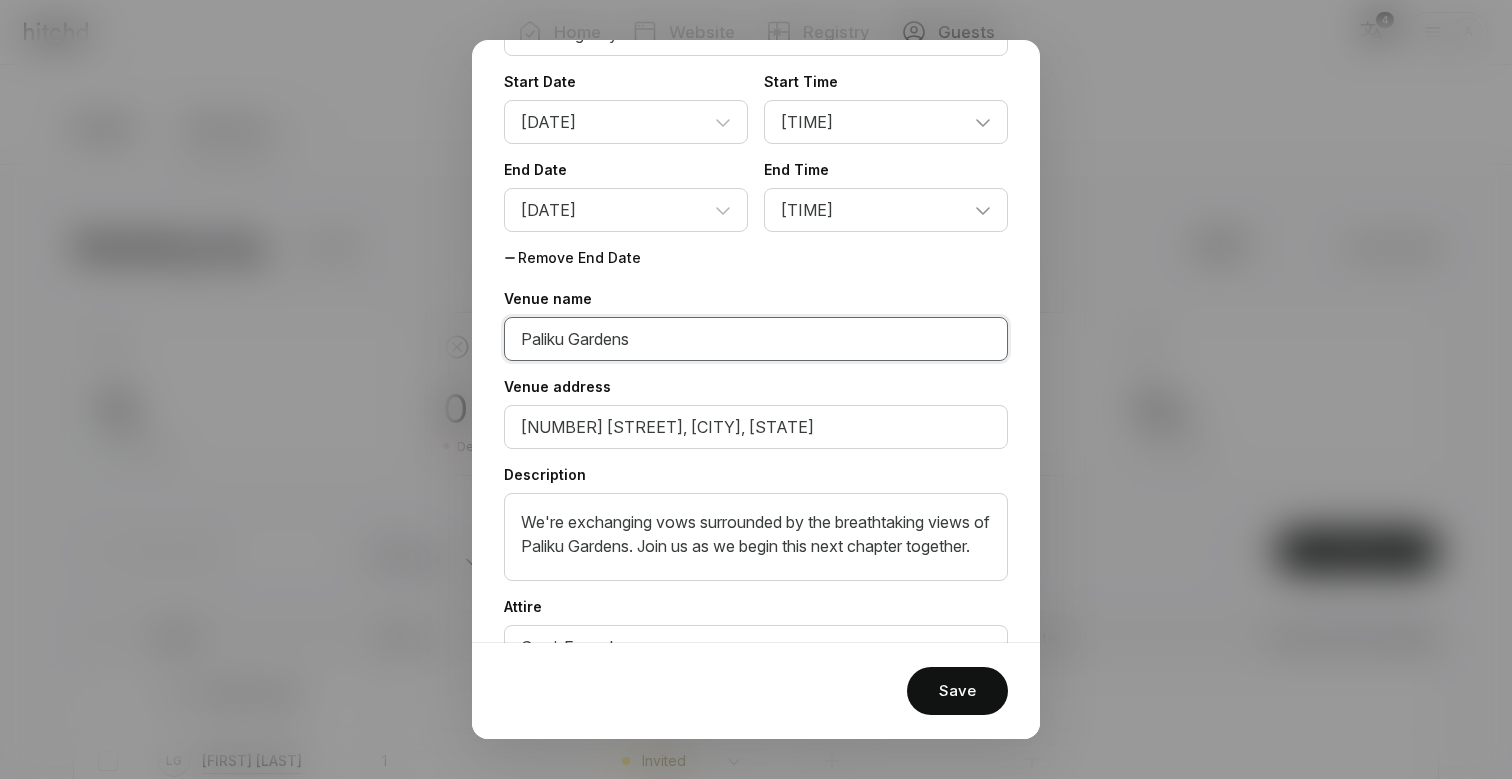 drag, startPoint x: 661, startPoint y: 345, endPoint x: 417, endPoint y: 342, distance: 244.01845 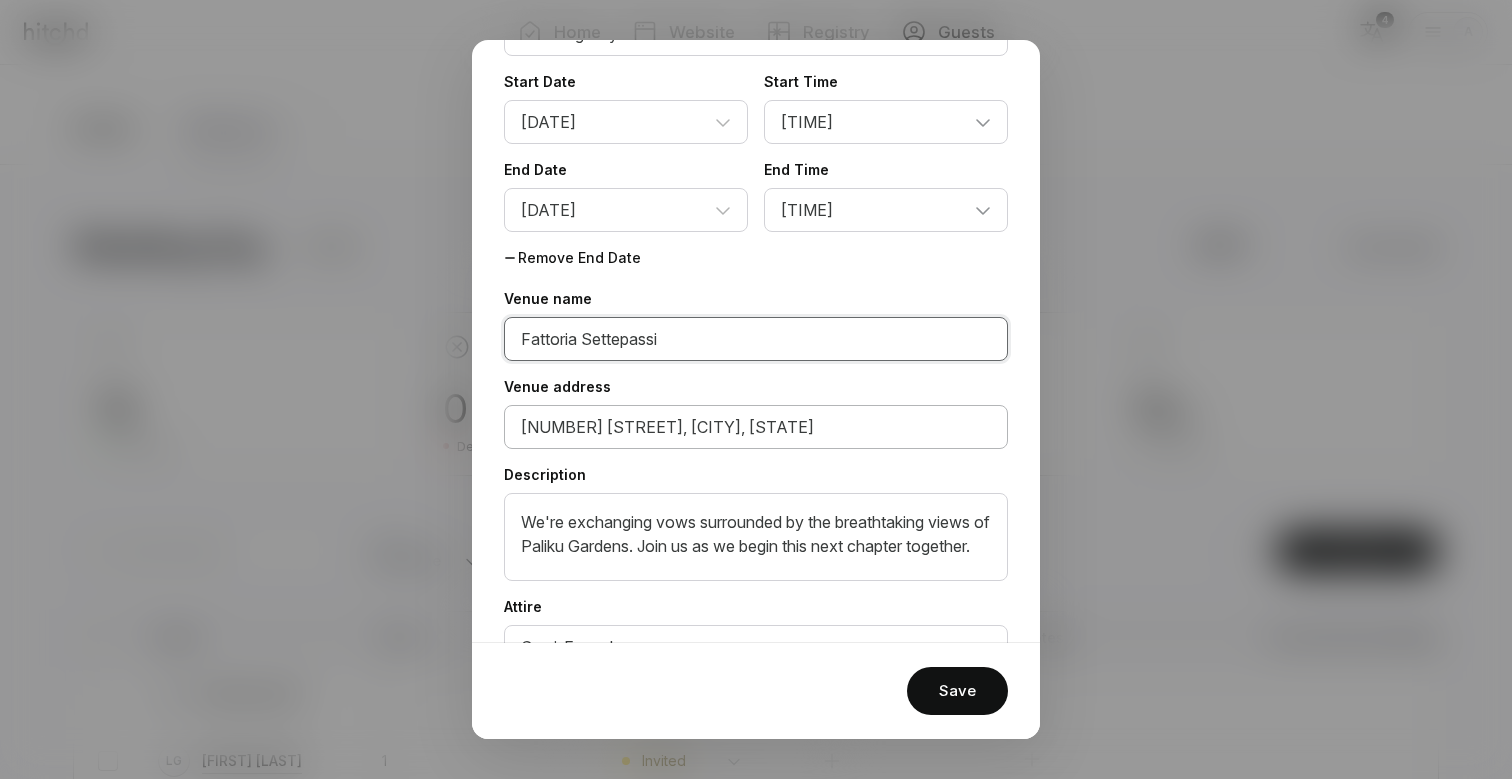 type on "[LOCATION]" 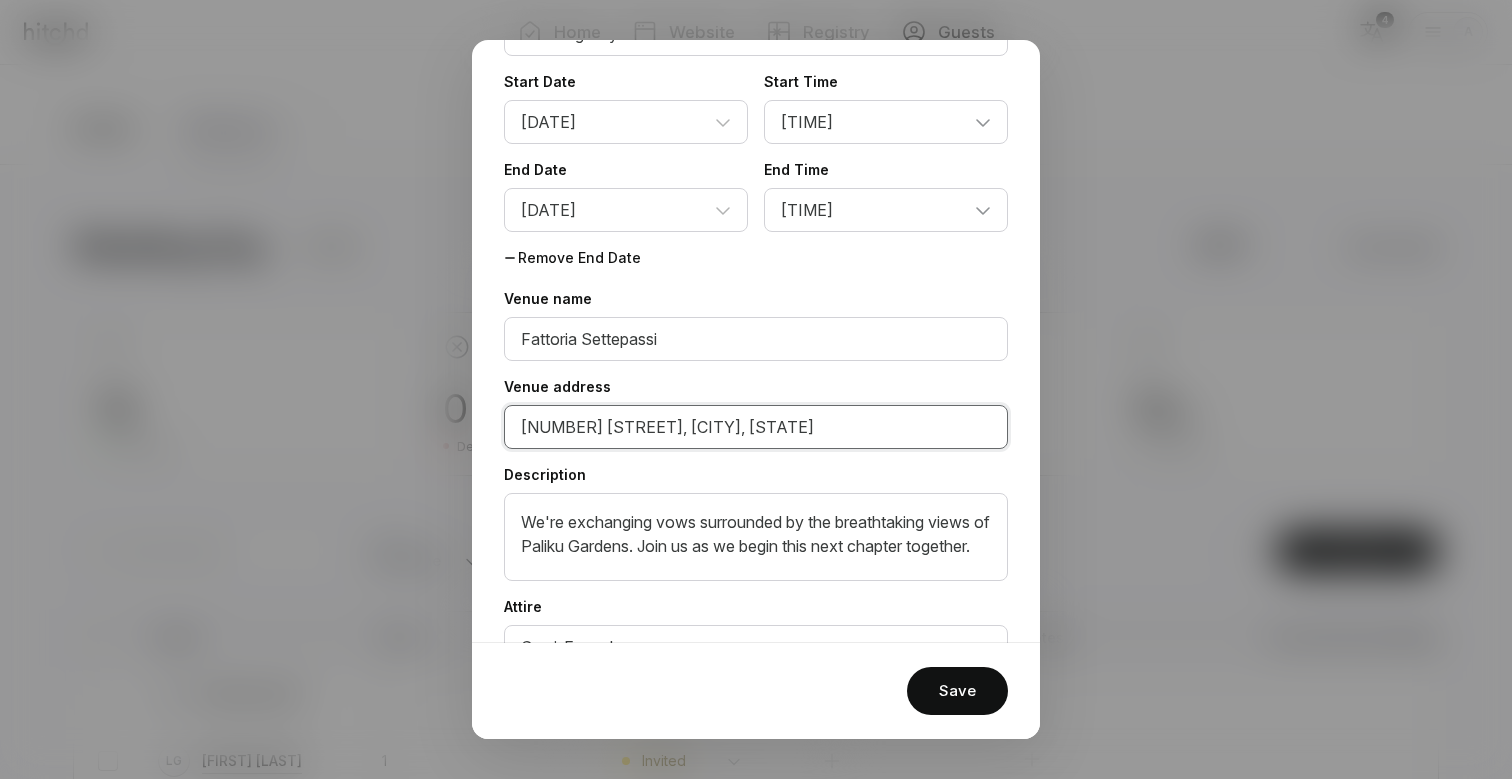 drag, startPoint x: 658, startPoint y: 423, endPoint x: 413, endPoint y: 423, distance: 245 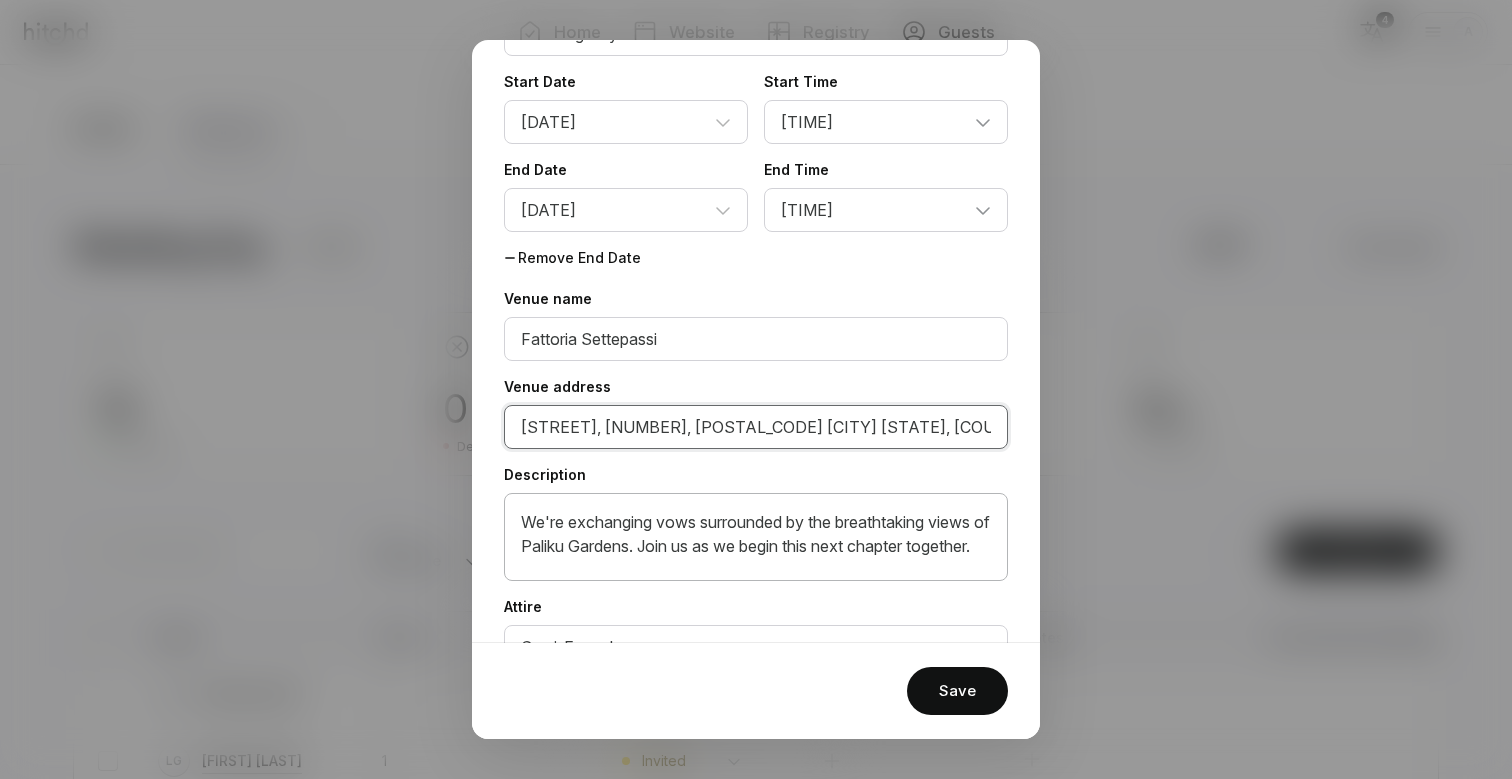 scroll, scrollTop: 440, scrollLeft: 0, axis: vertical 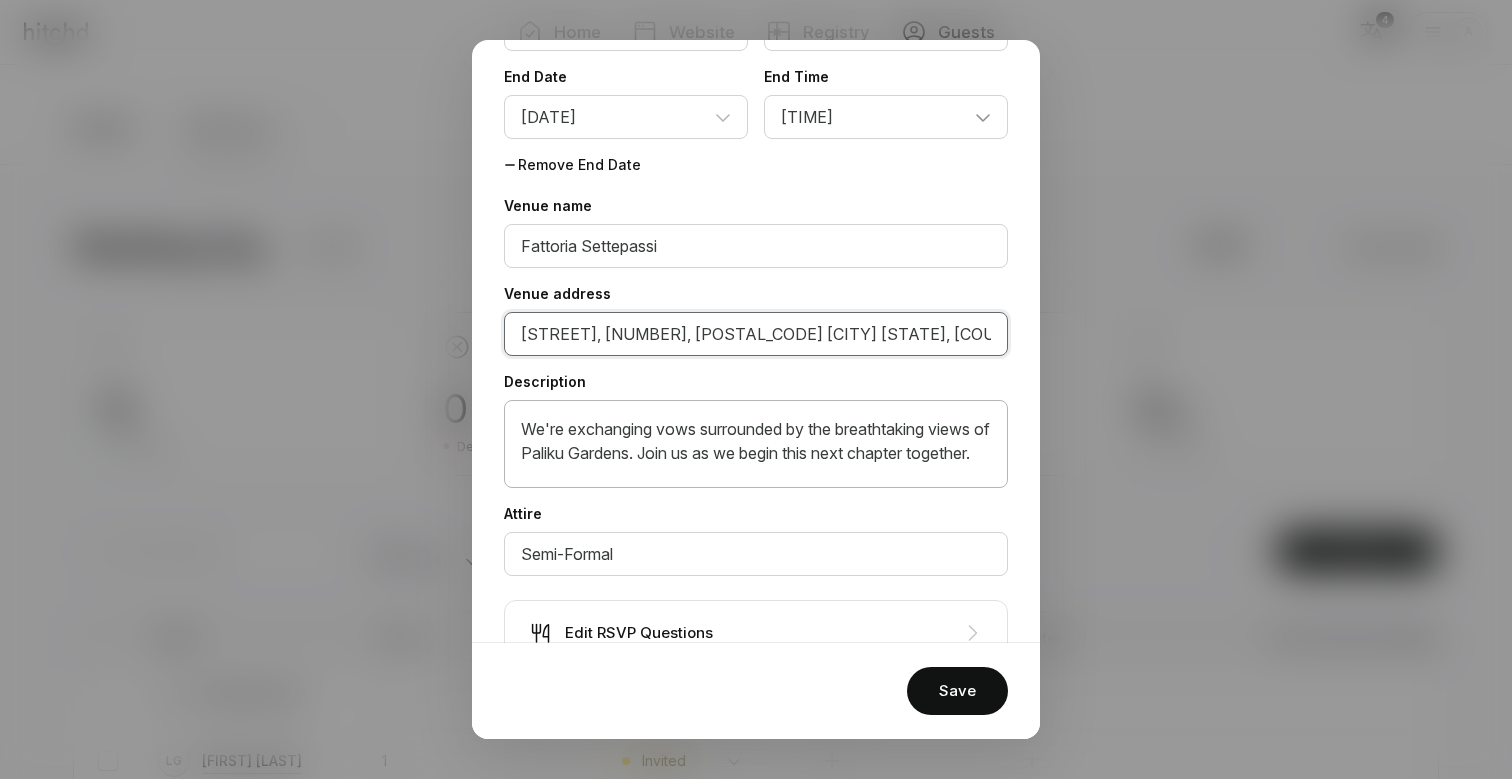 type on "[STREET_ADDRESS], [POSTAL_CODE] [CITY], [STATE], [COUNTRY]" 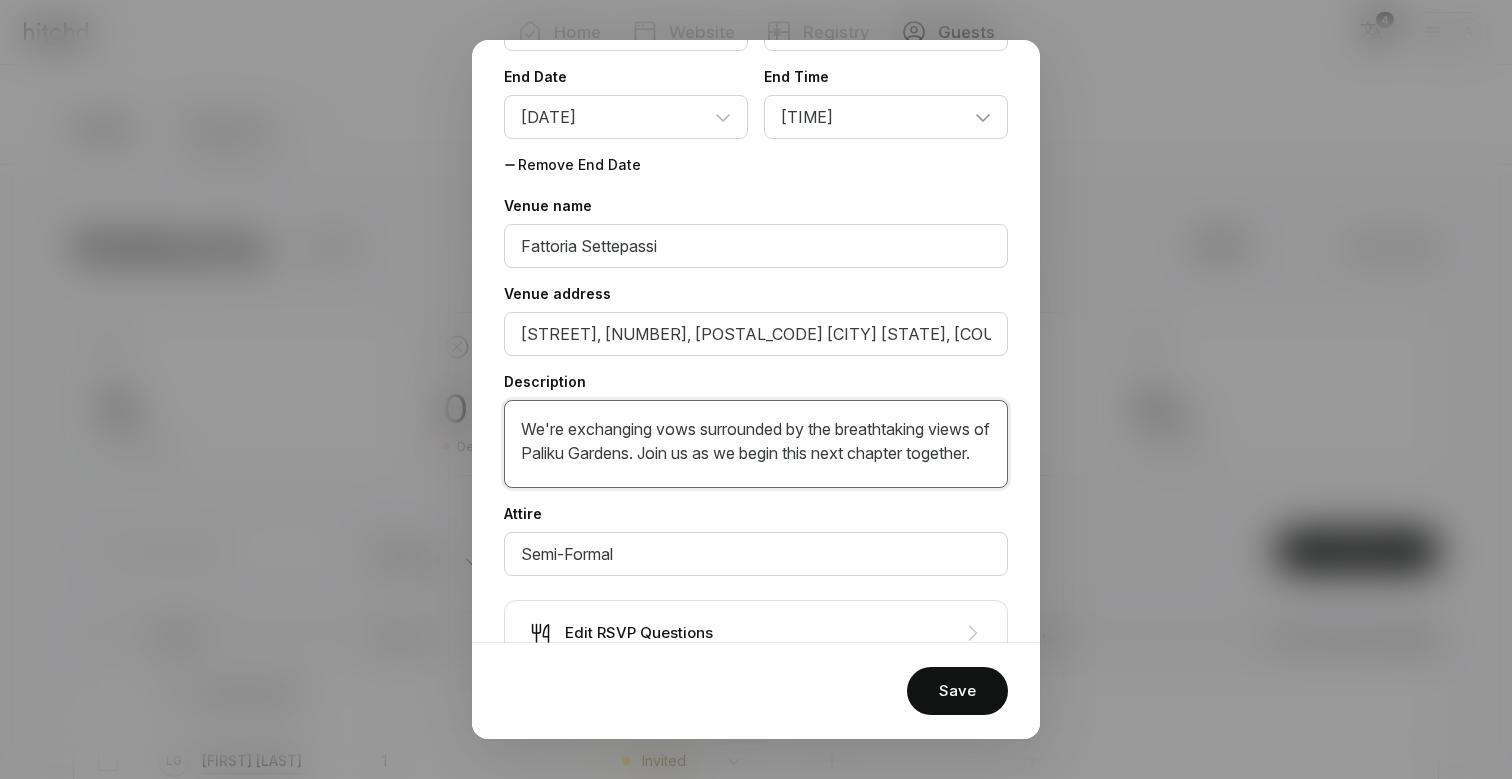 scroll, scrollTop: 0, scrollLeft: 0, axis: both 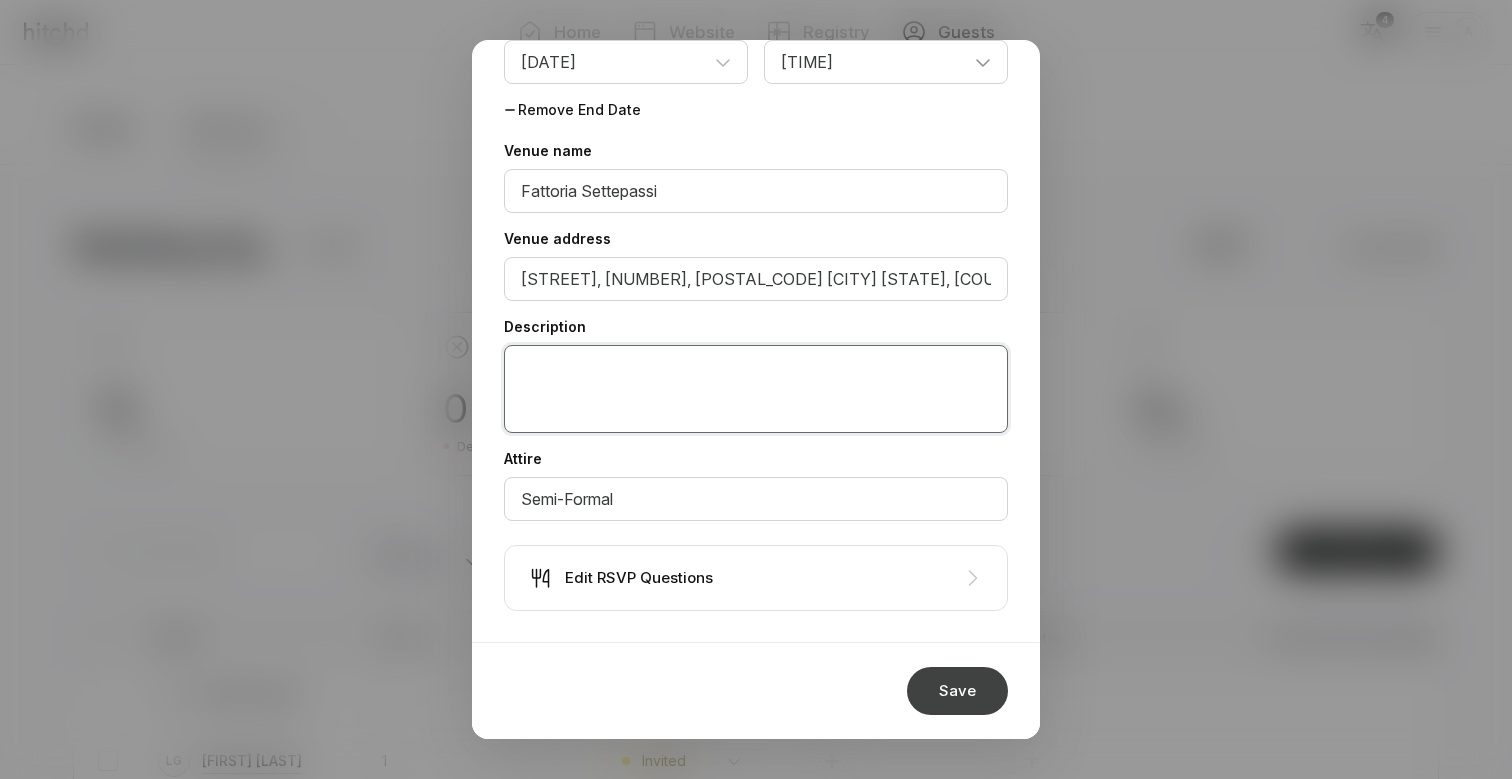 type 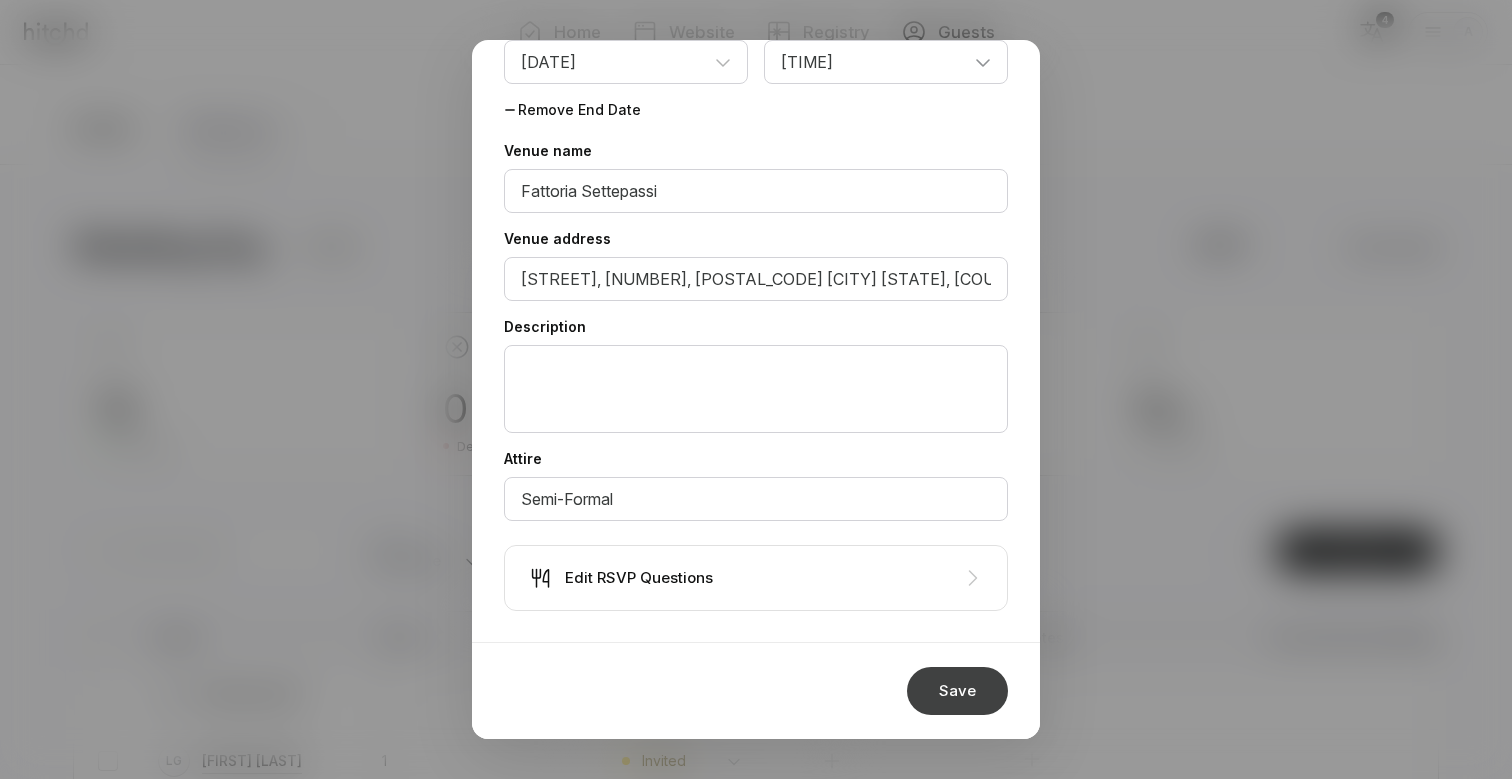 click on "Save" at bounding box center [957, 691] 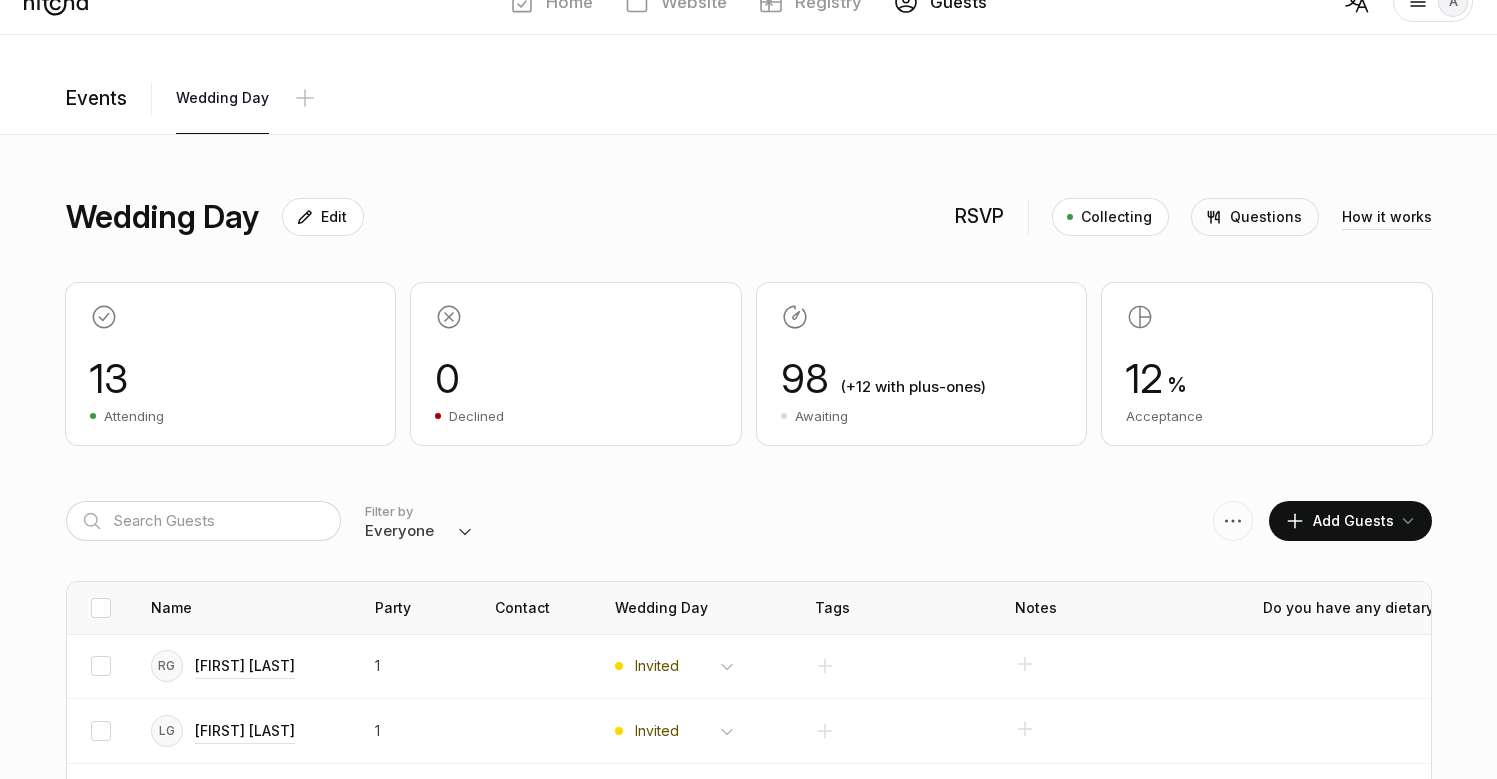 scroll, scrollTop: 118, scrollLeft: 0, axis: vertical 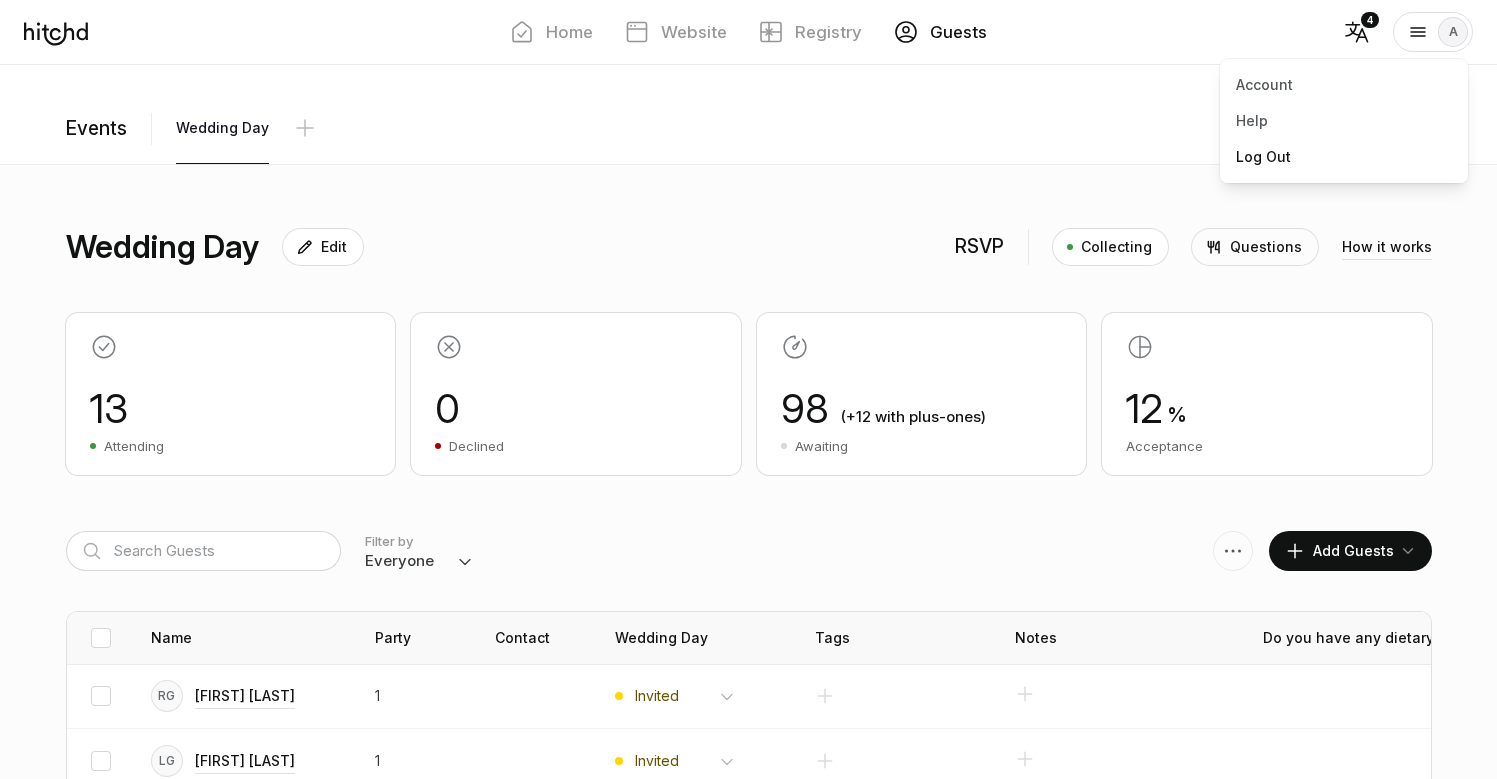 click on "Log Out" at bounding box center (1344, 157) 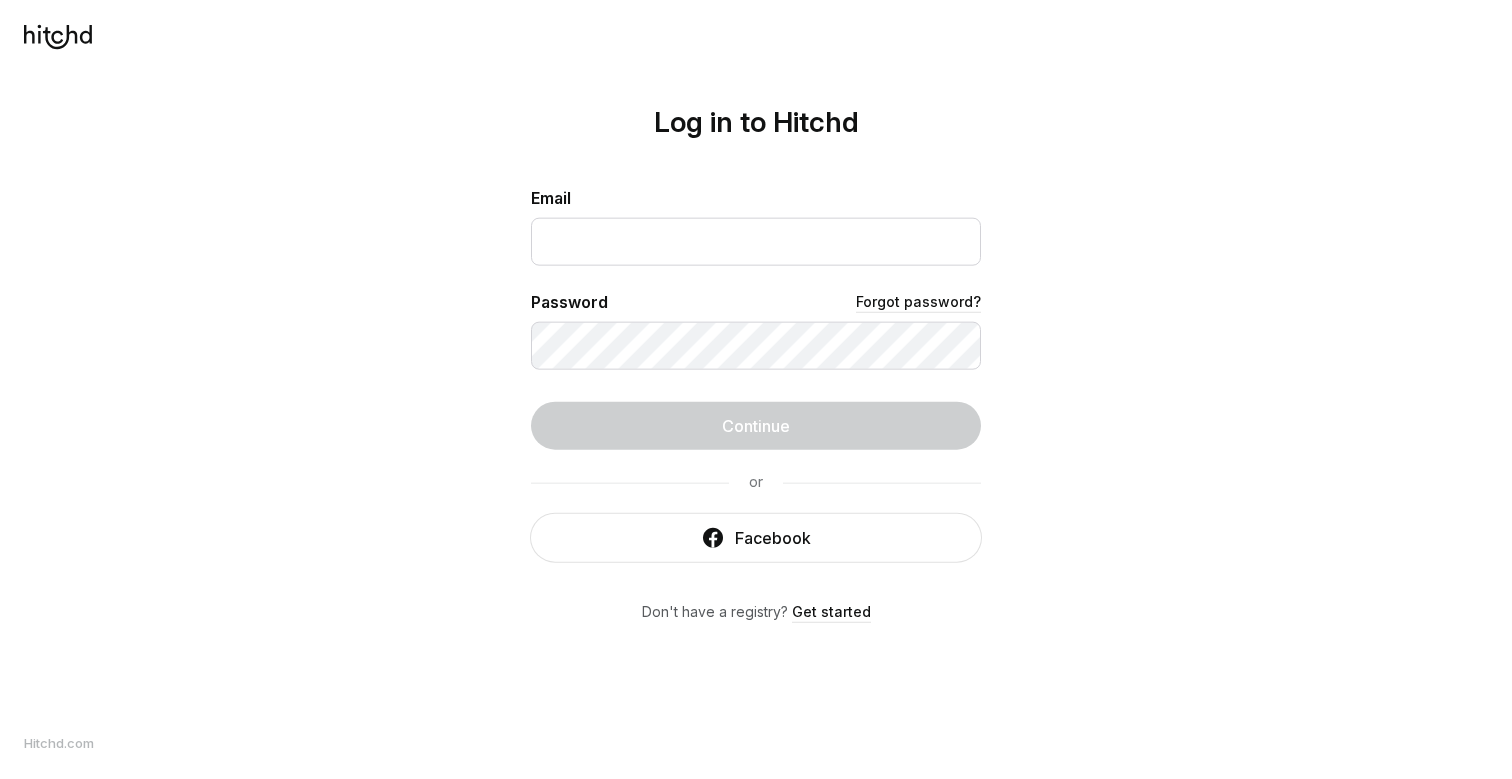scroll, scrollTop: 0, scrollLeft: 0, axis: both 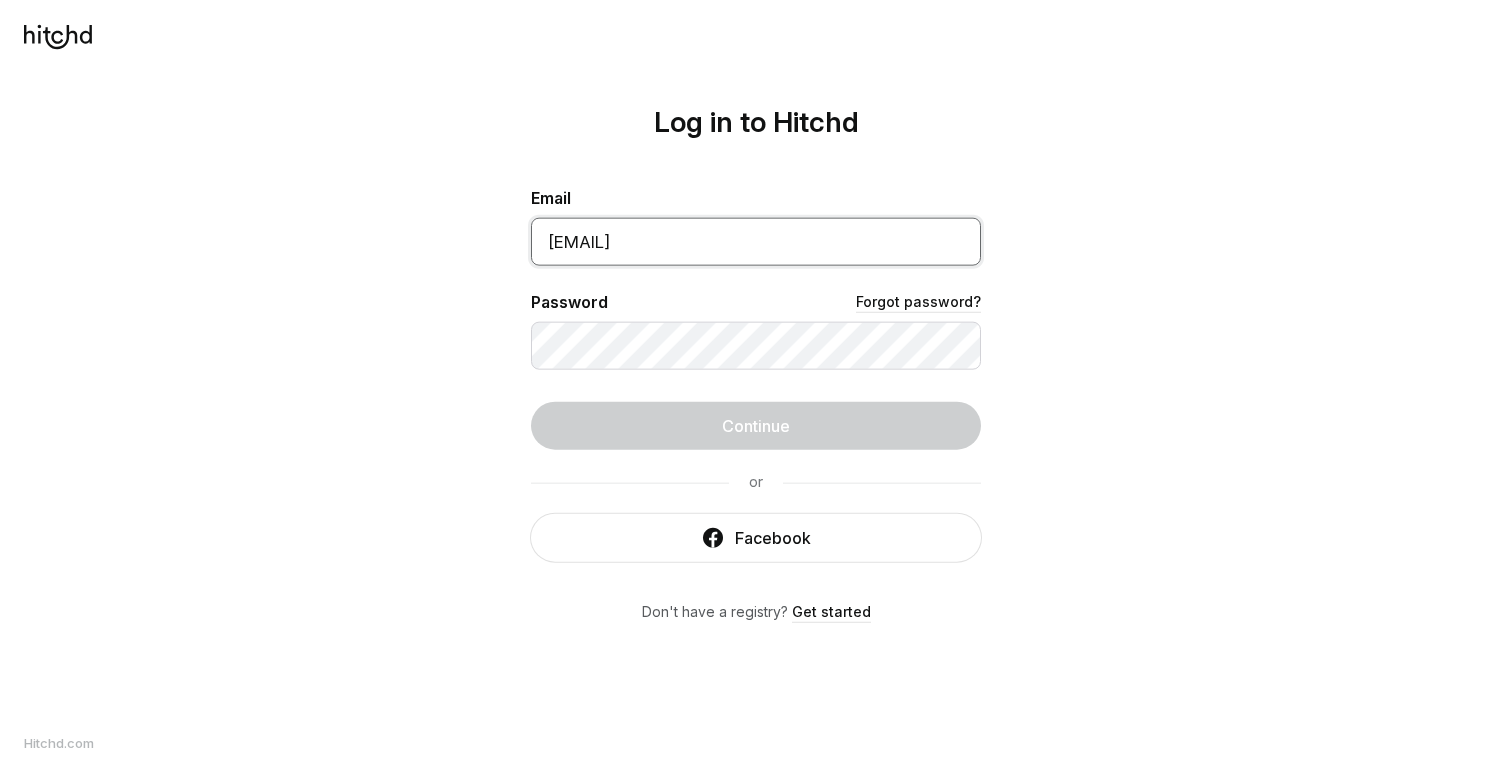 type on "[EMAIL]" 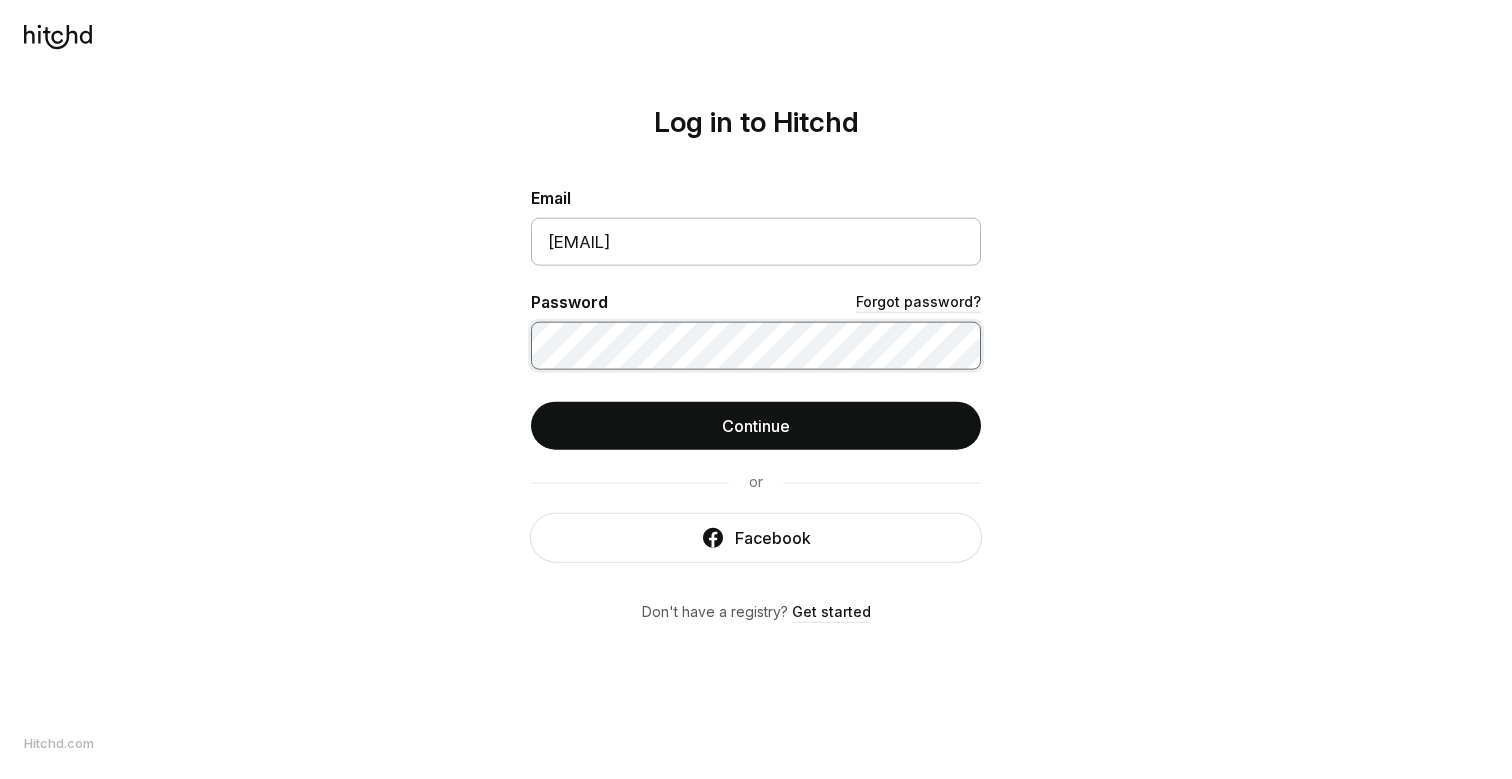 click on "Continue" at bounding box center (756, 425) 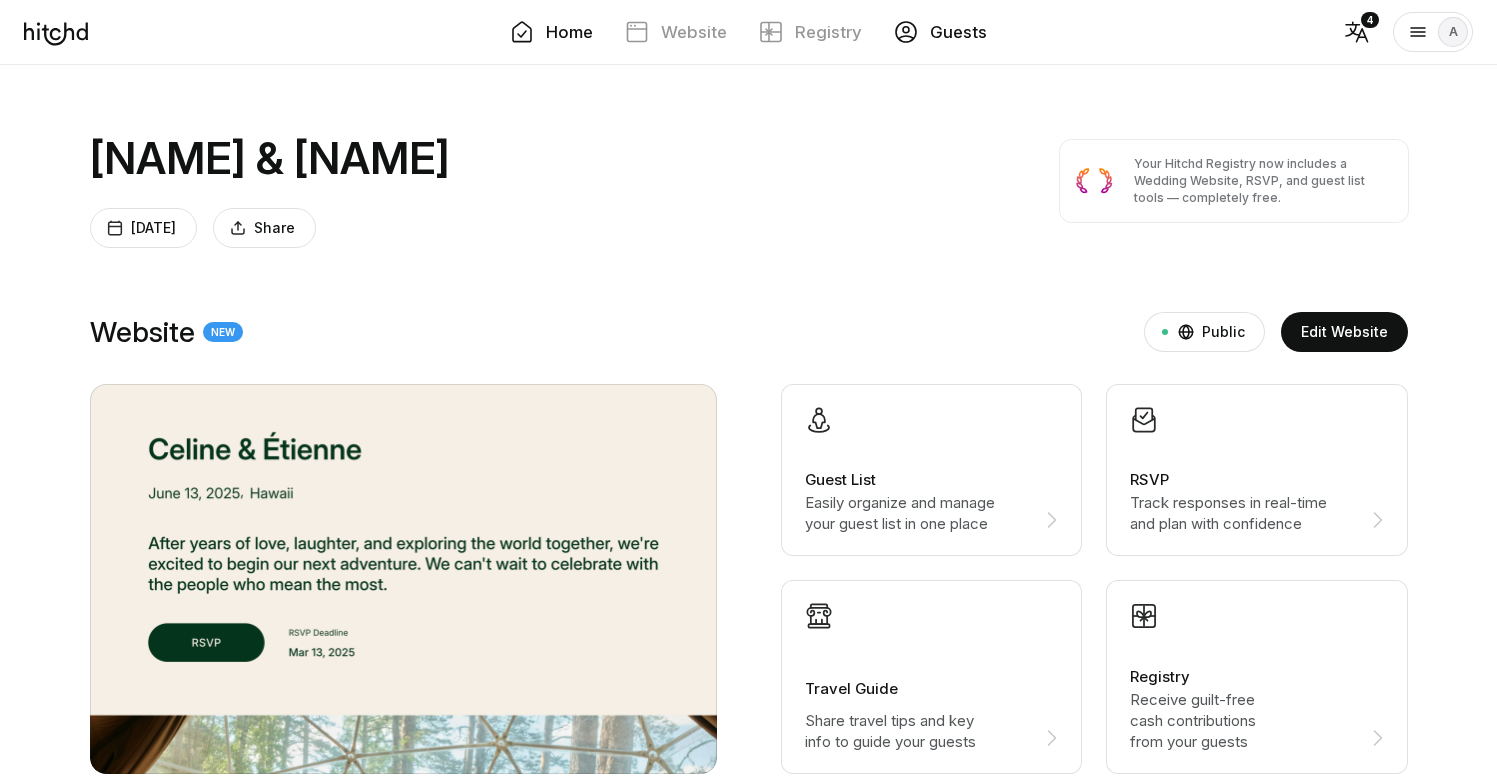 click on "Guests" at bounding box center (958, 32) 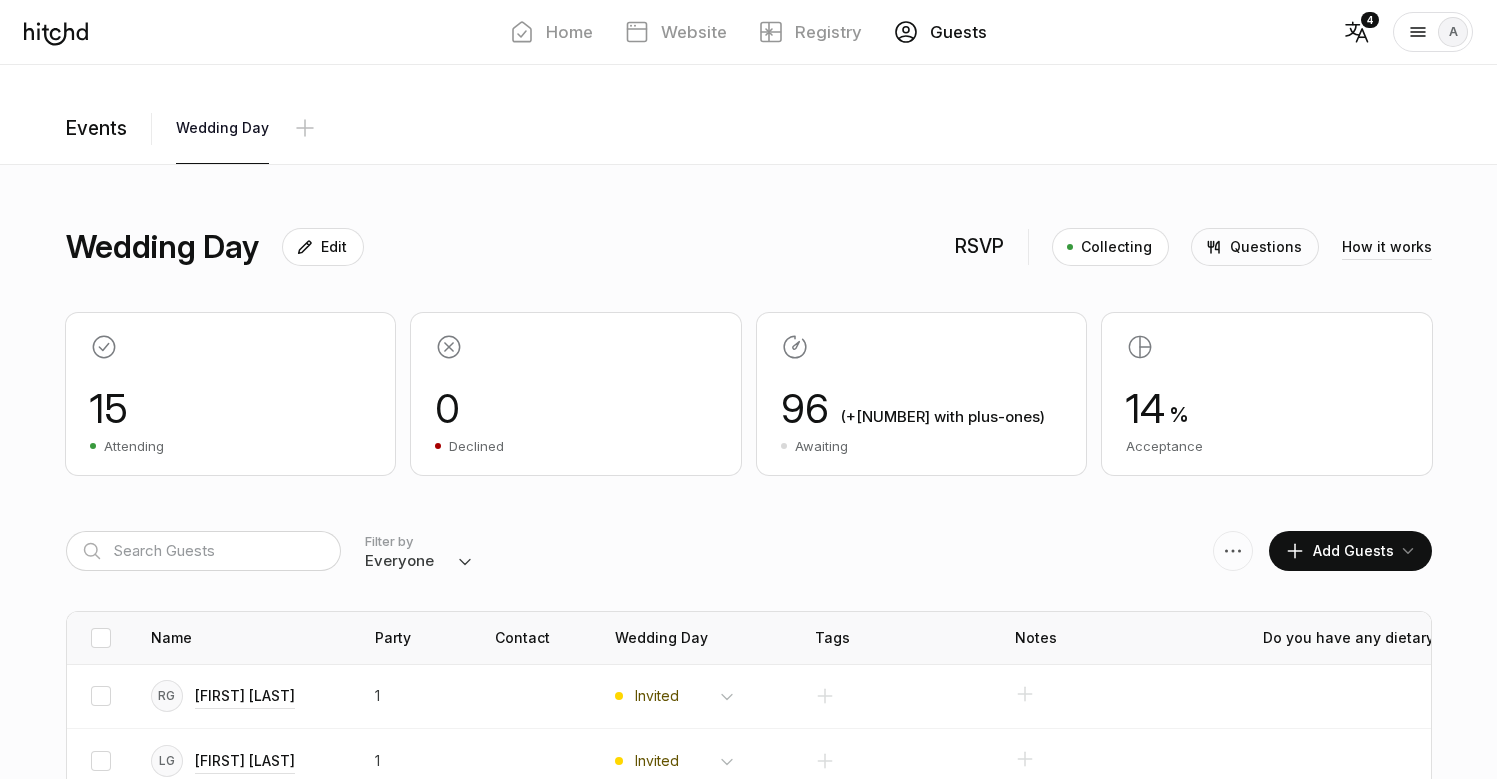 click at bounding box center (305, 247) 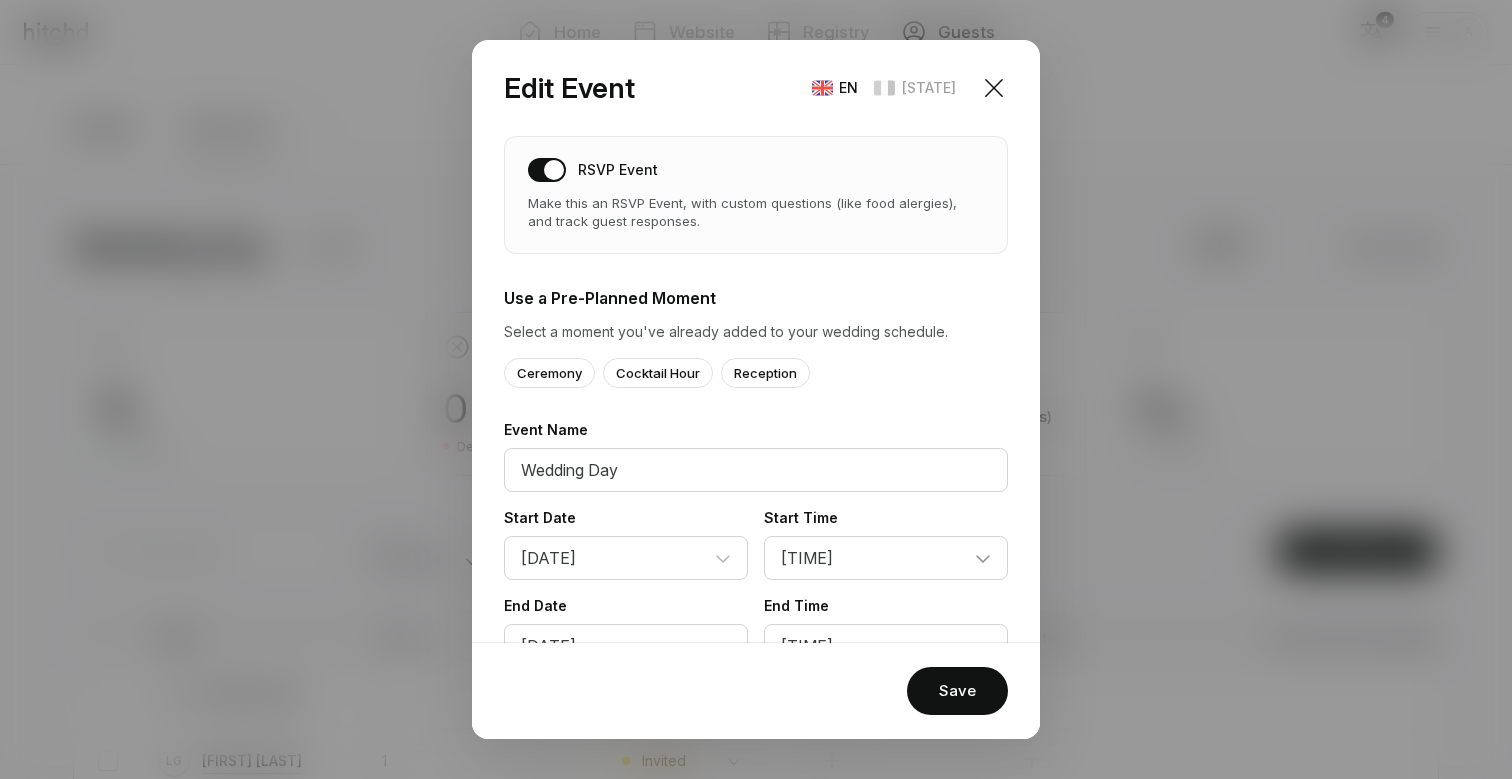 scroll, scrollTop: 152, scrollLeft: 0, axis: vertical 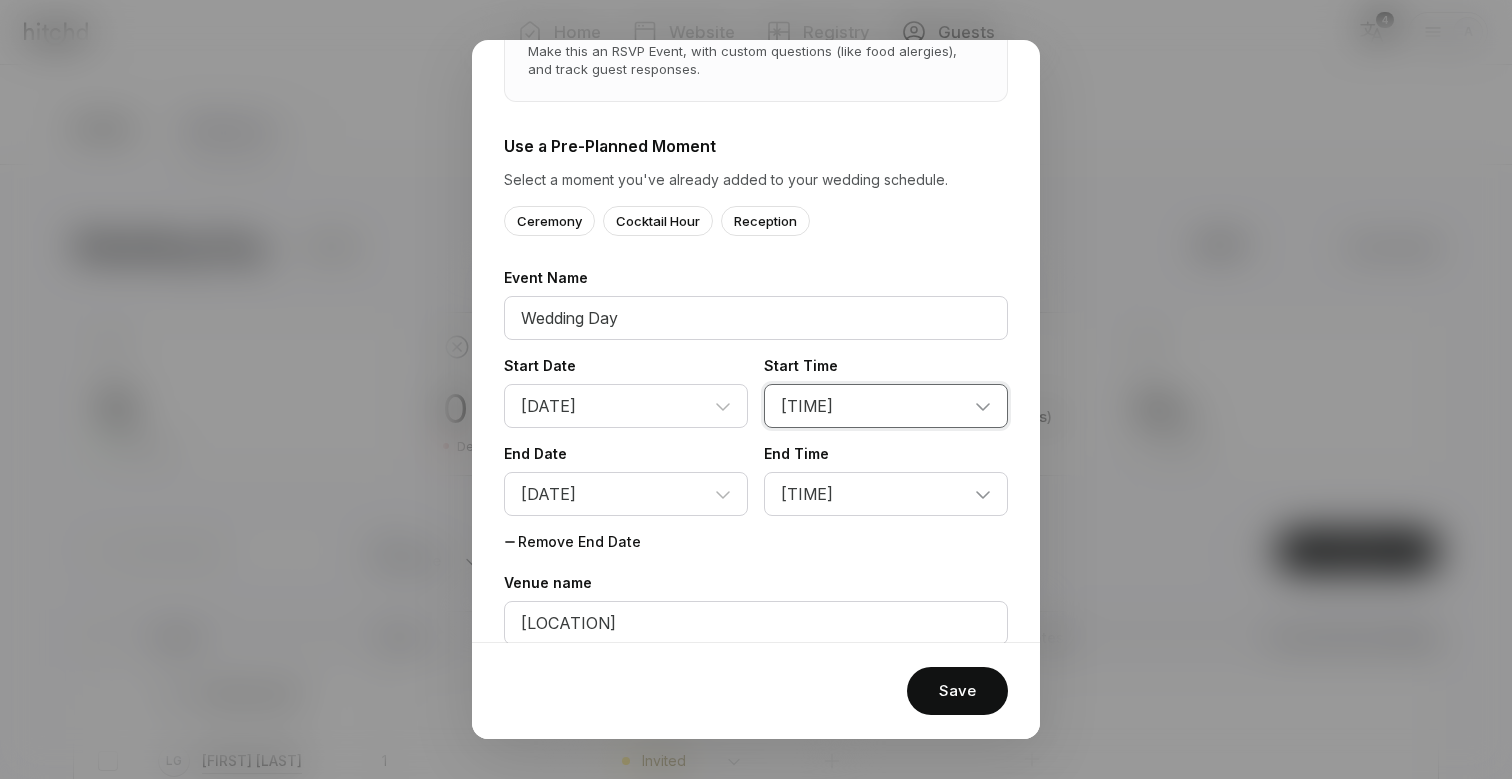 select on "[TIME]" 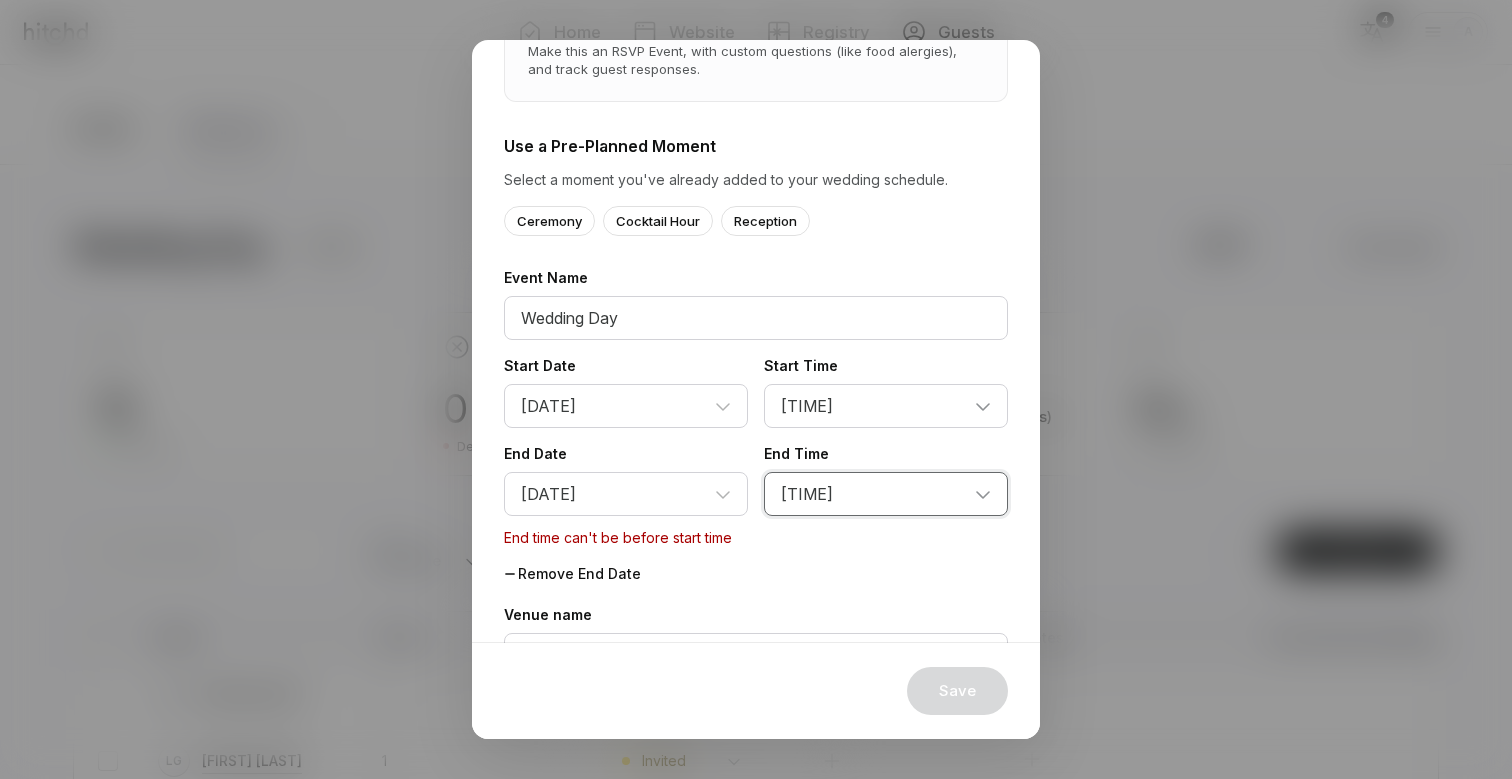 select on "[TIME]" 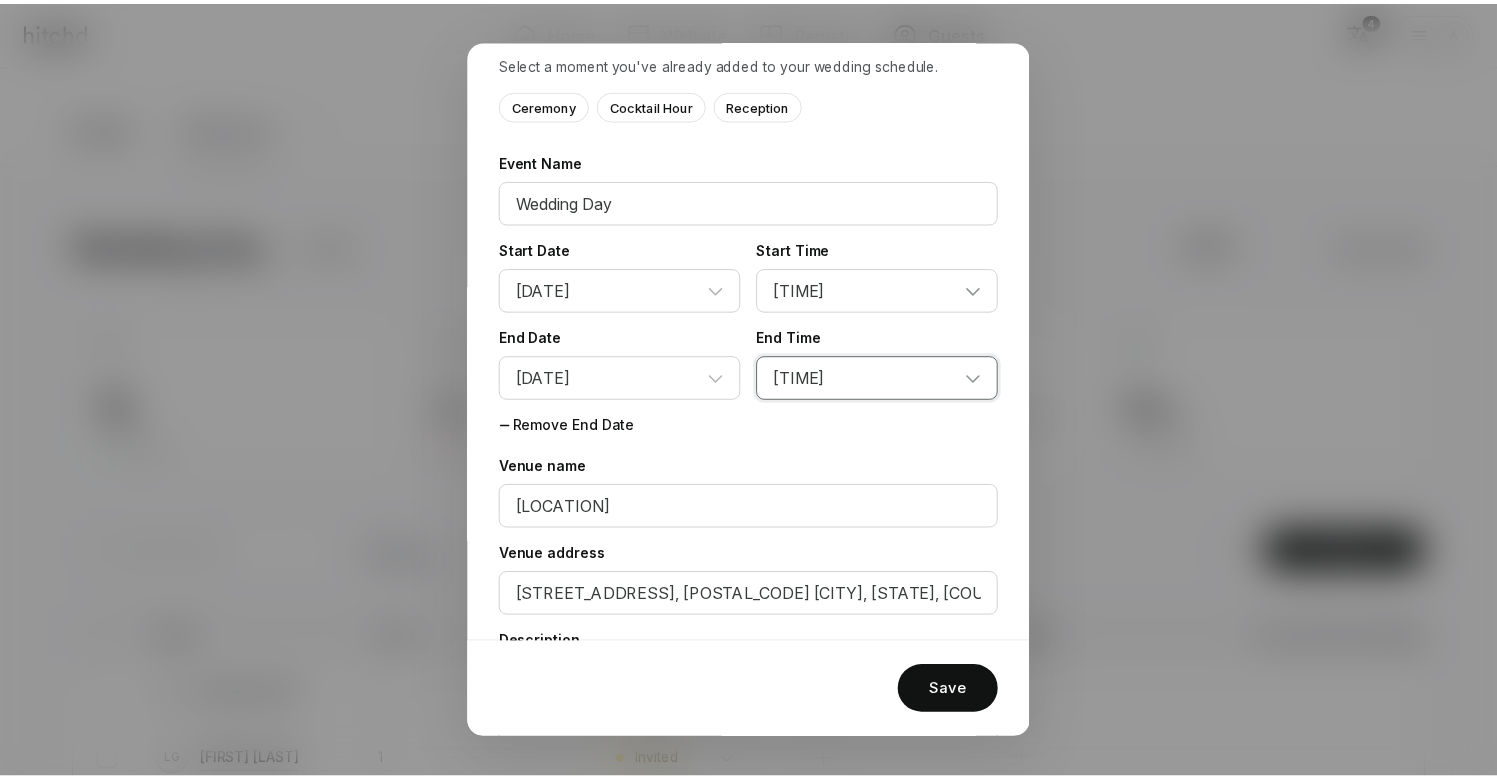 scroll, scrollTop: 584, scrollLeft: 0, axis: vertical 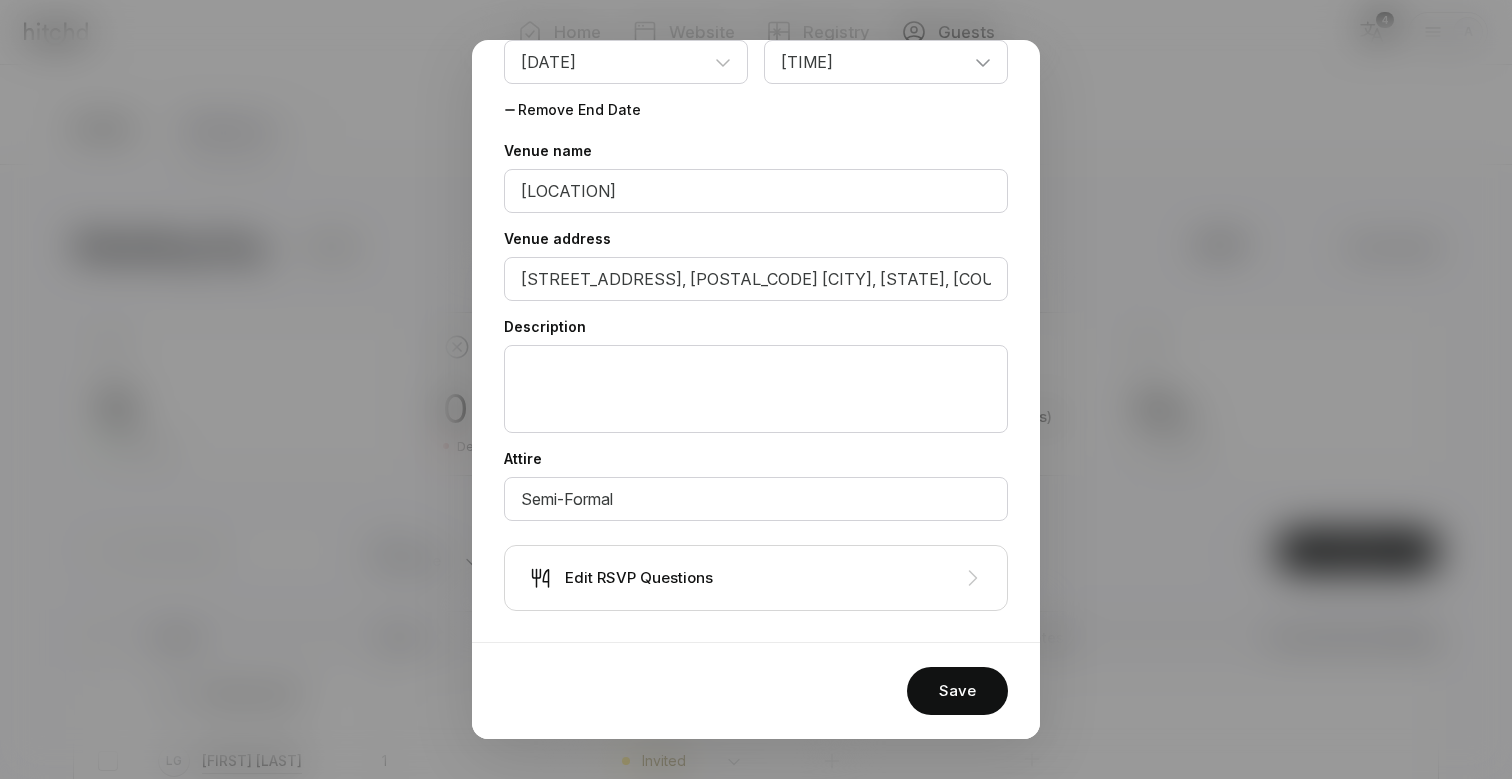 click on "Edit RSVP Questions" at bounding box center [756, 578] 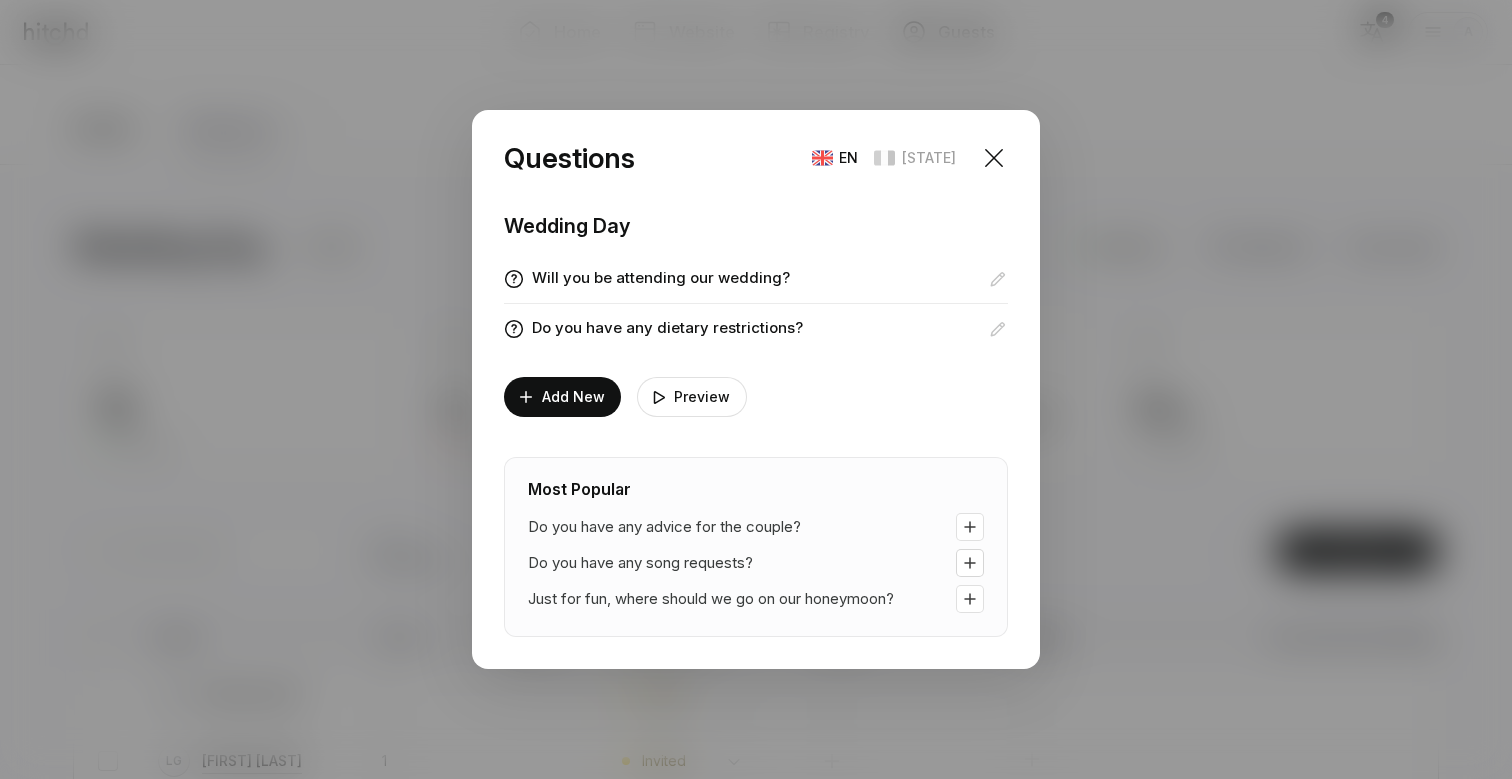 click at bounding box center [970, 527] 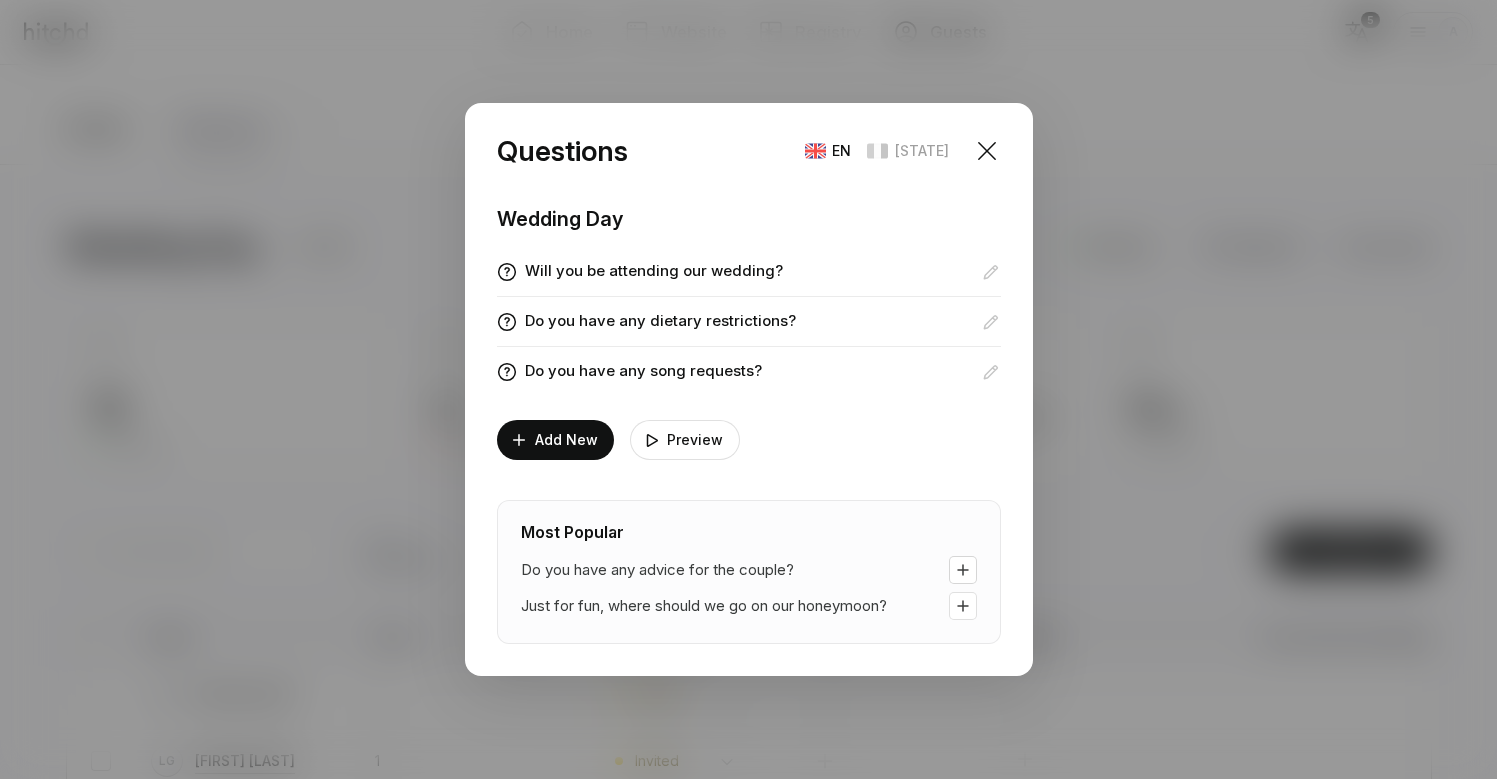 click at bounding box center [963, 570] 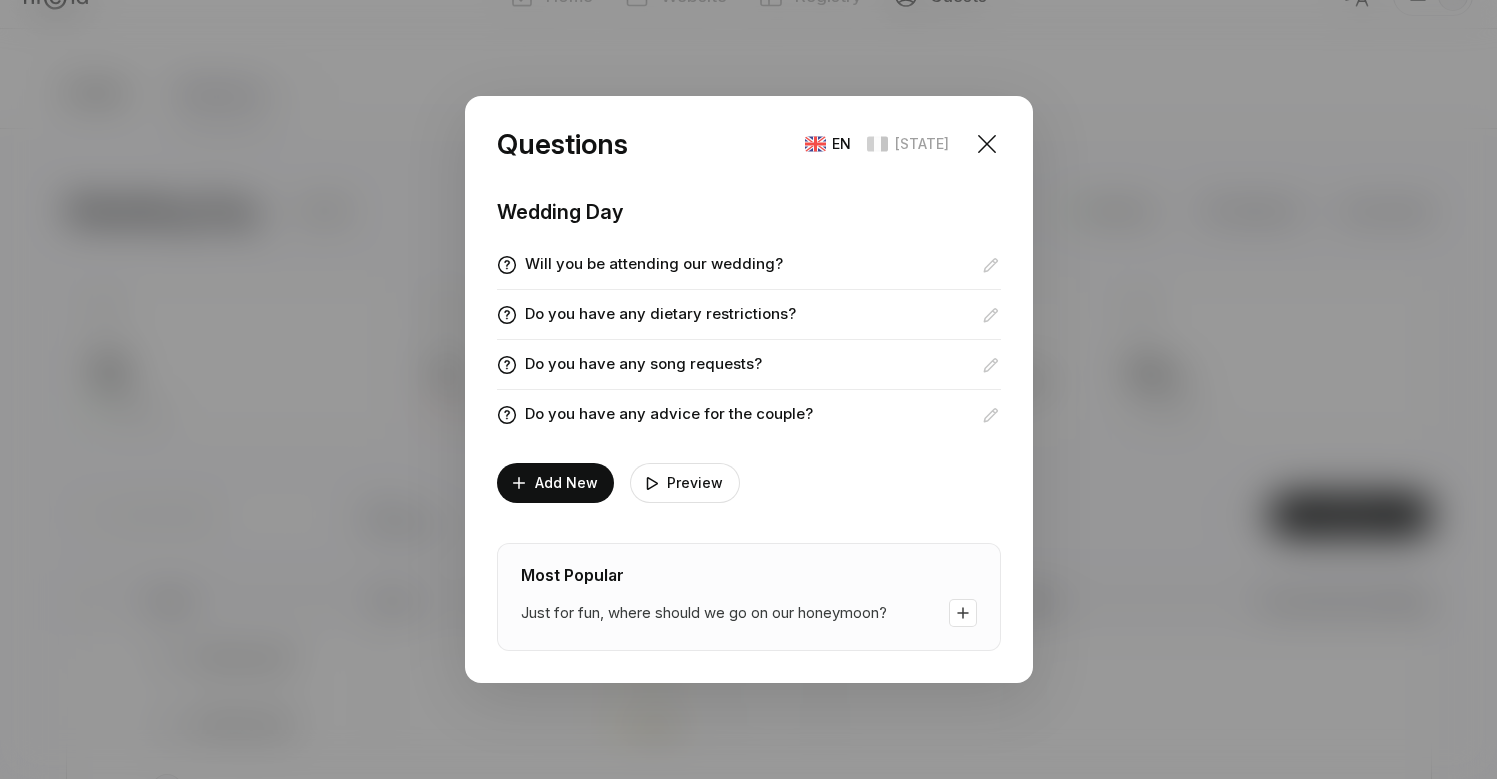 scroll, scrollTop: 136, scrollLeft: 0, axis: vertical 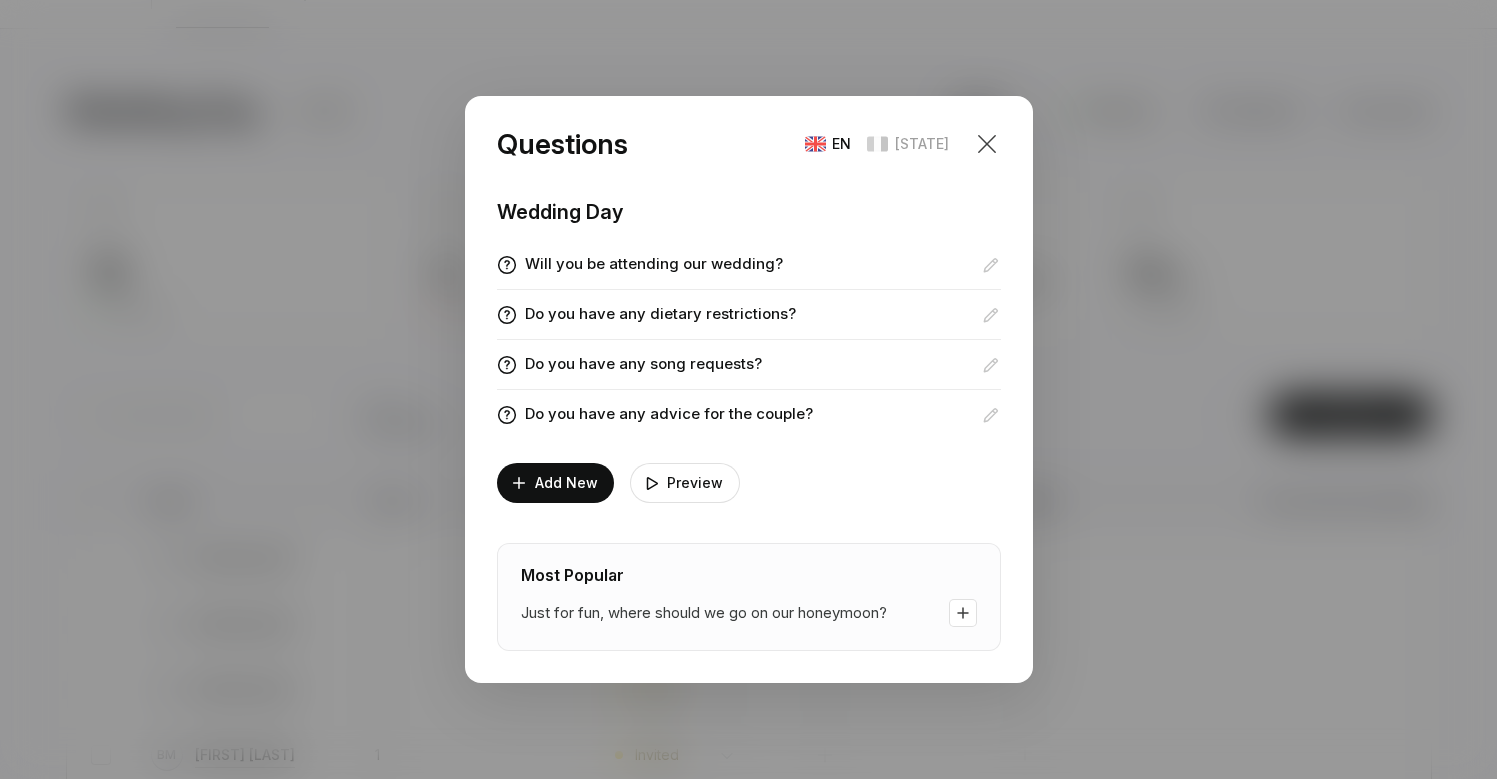 click at bounding box center [987, 144] 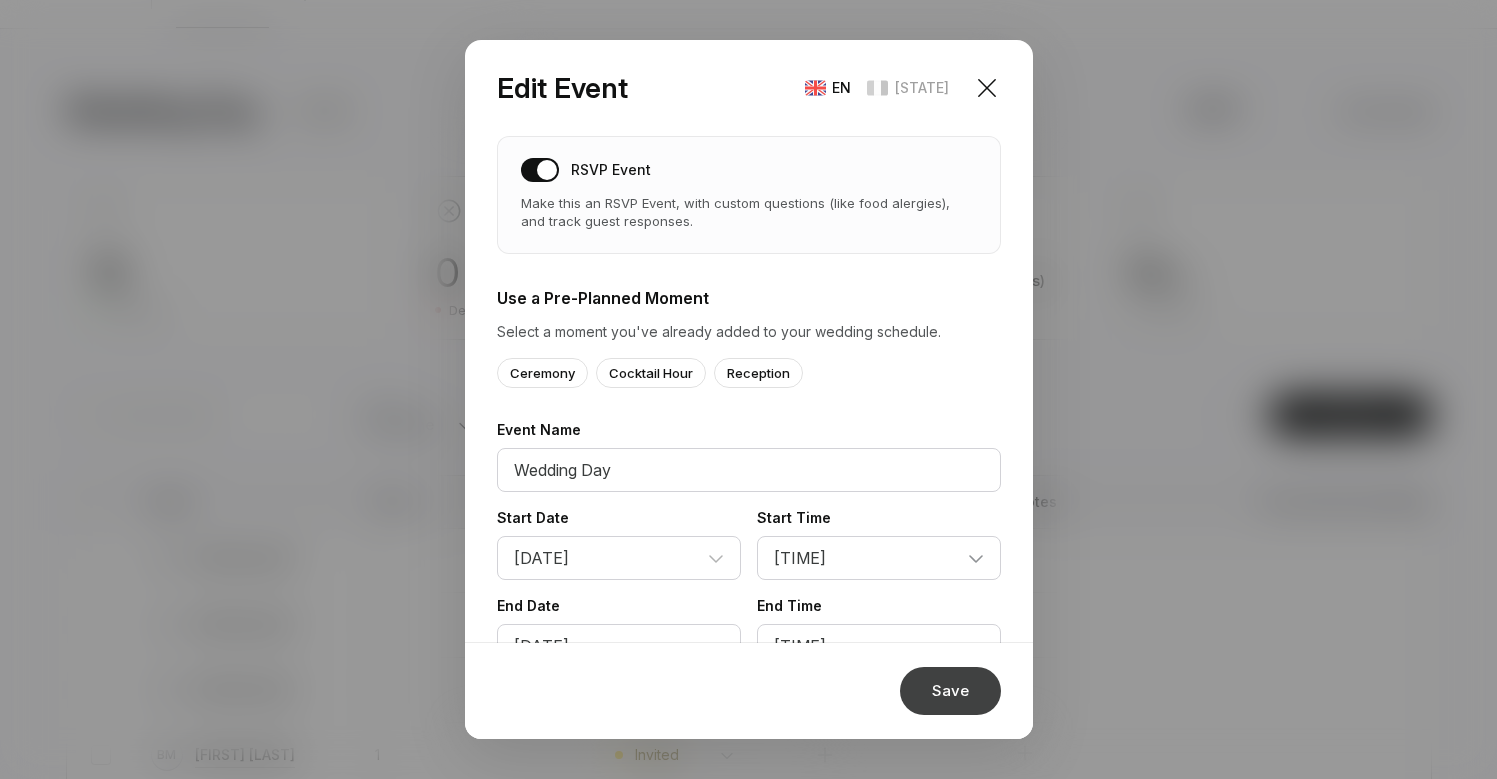 click on "Save" at bounding box center [950, 691] 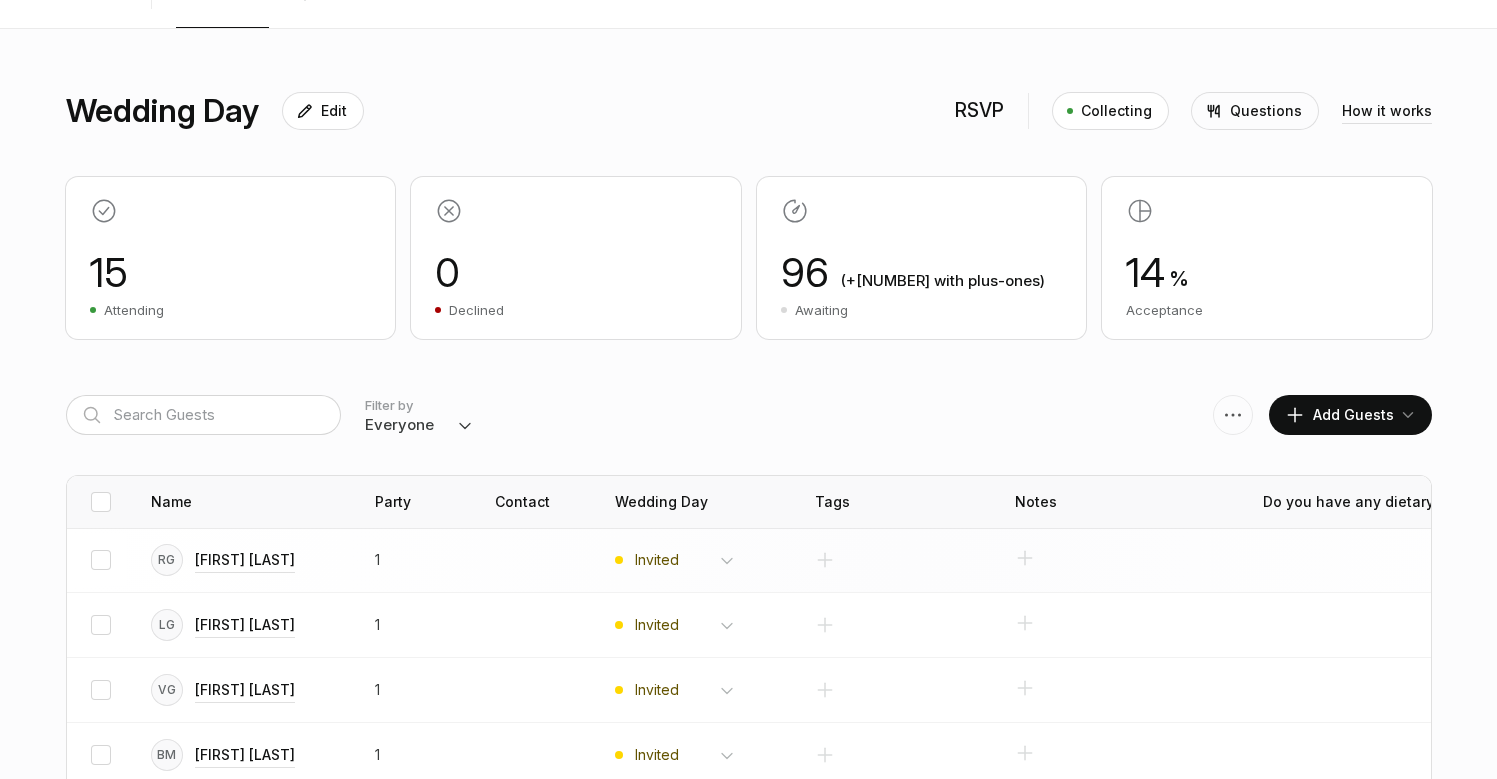 scroll, scrollTop: 313, scrollLeft: 0, axis: vertical 